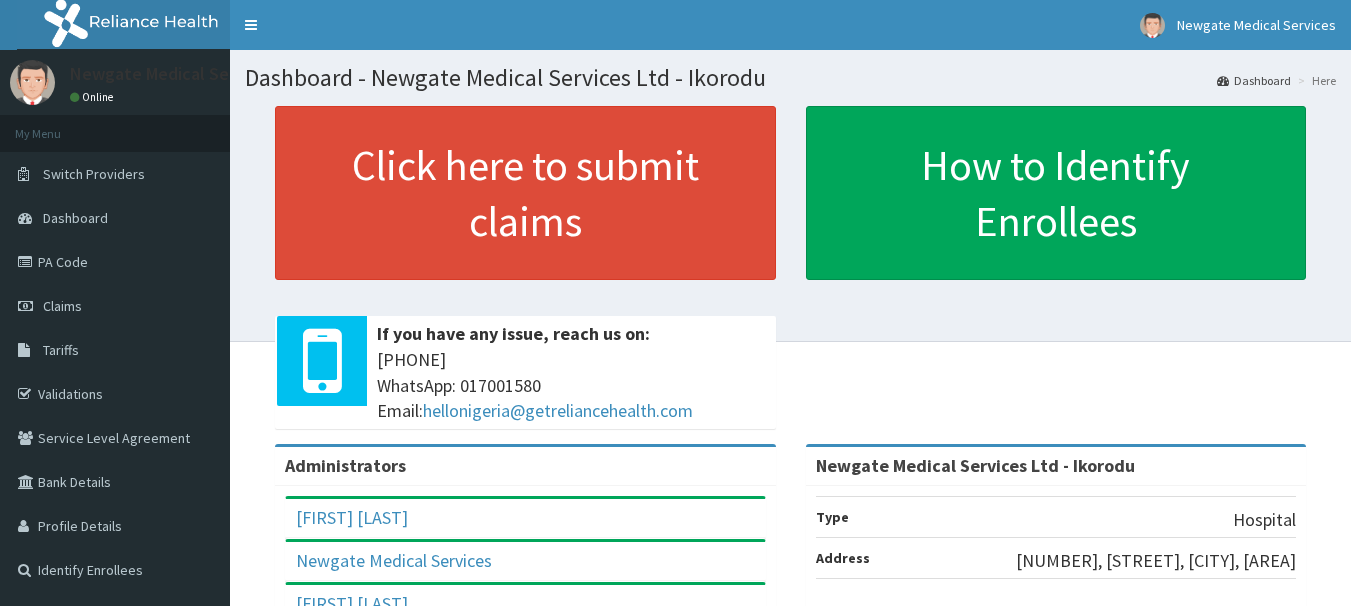 scroll, scrollTop: 0, scrollLeft: 0, axis: both 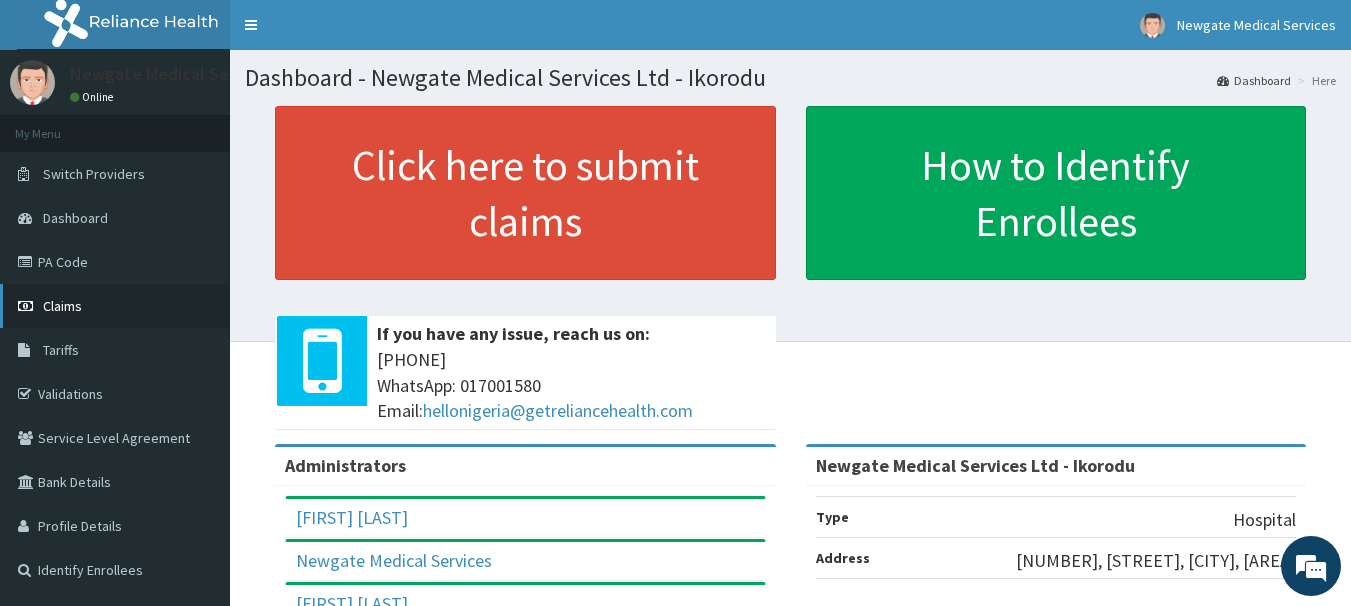 click on "Claims" at bounding box center (115, 306) 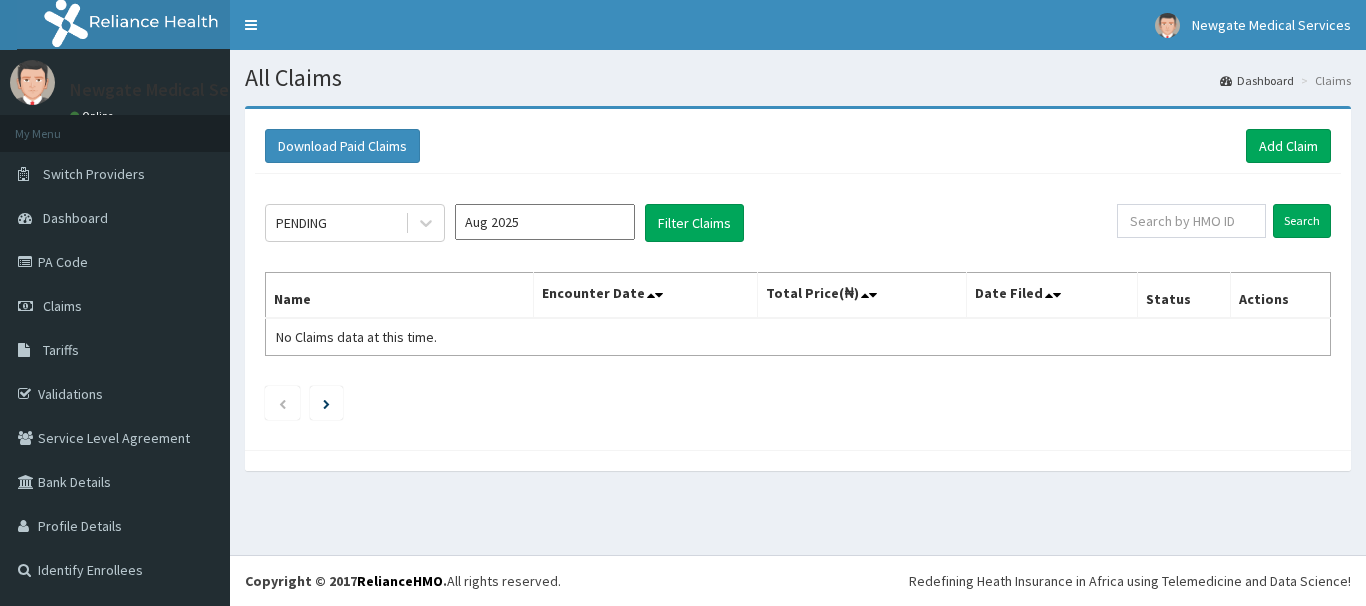 scroll, scrollTop: 0, scrollLeft: 0, axis: both 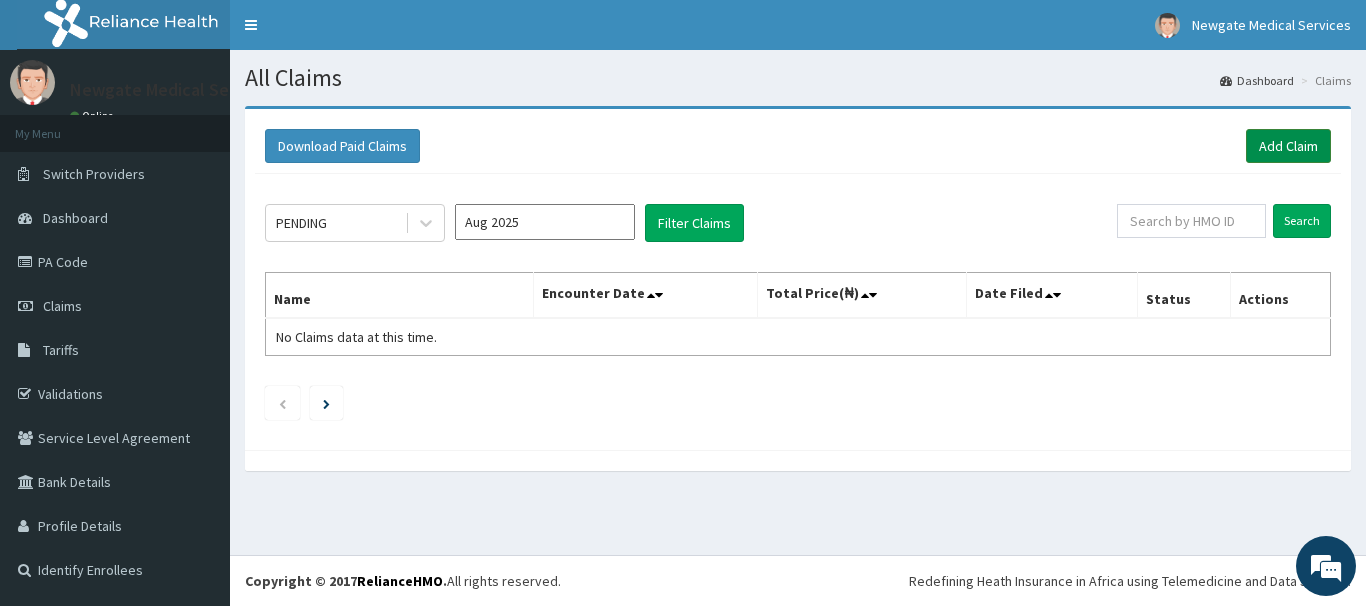 click on "Add Claim" at bounding box center (1288, 146) 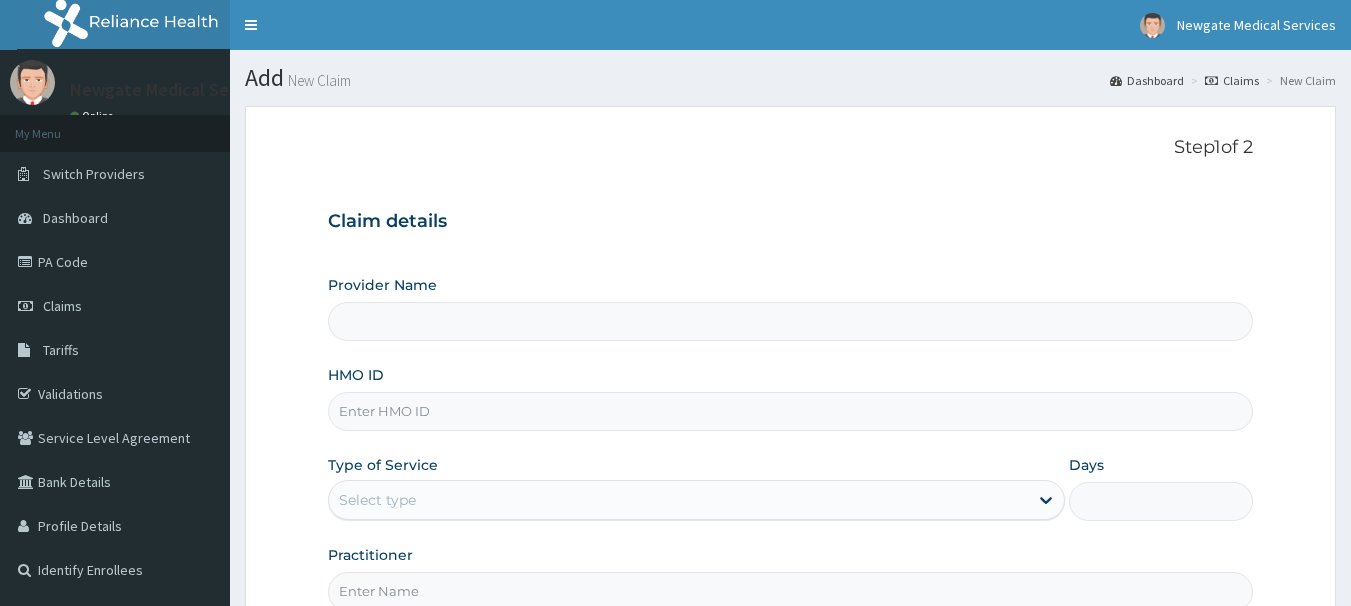 type on "Newgate Medical Services Ltd - Ikorodu" 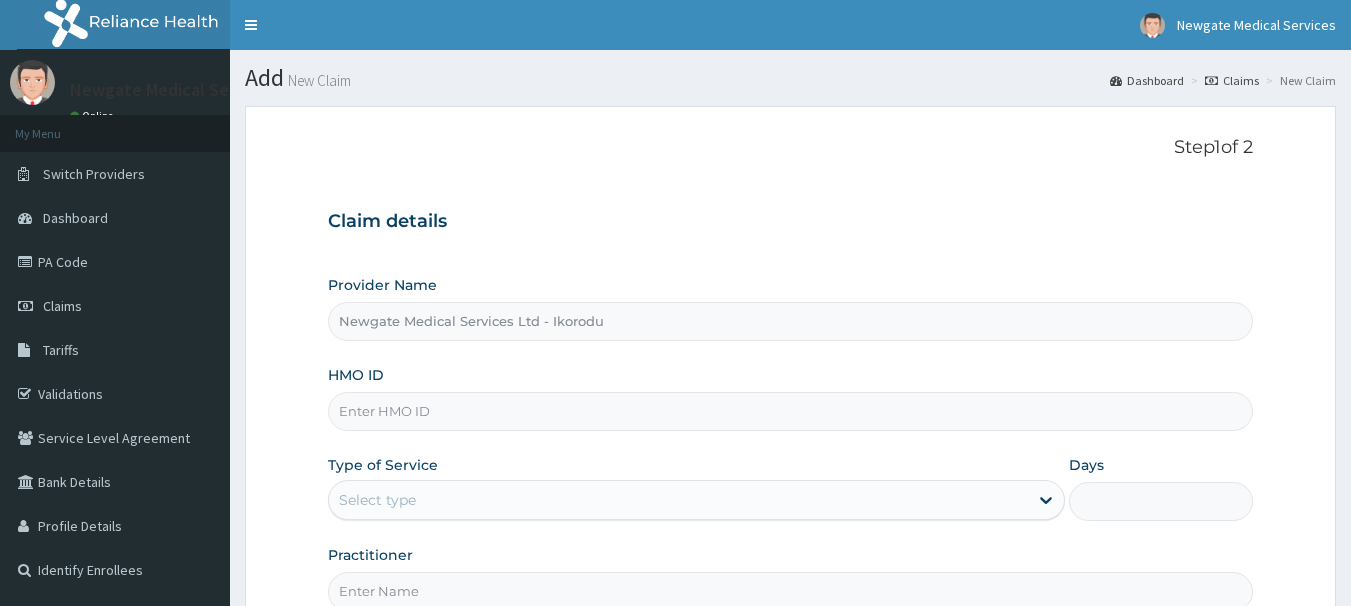 scroll, scrollTop: 0, scrollLeft: 0, axis: both 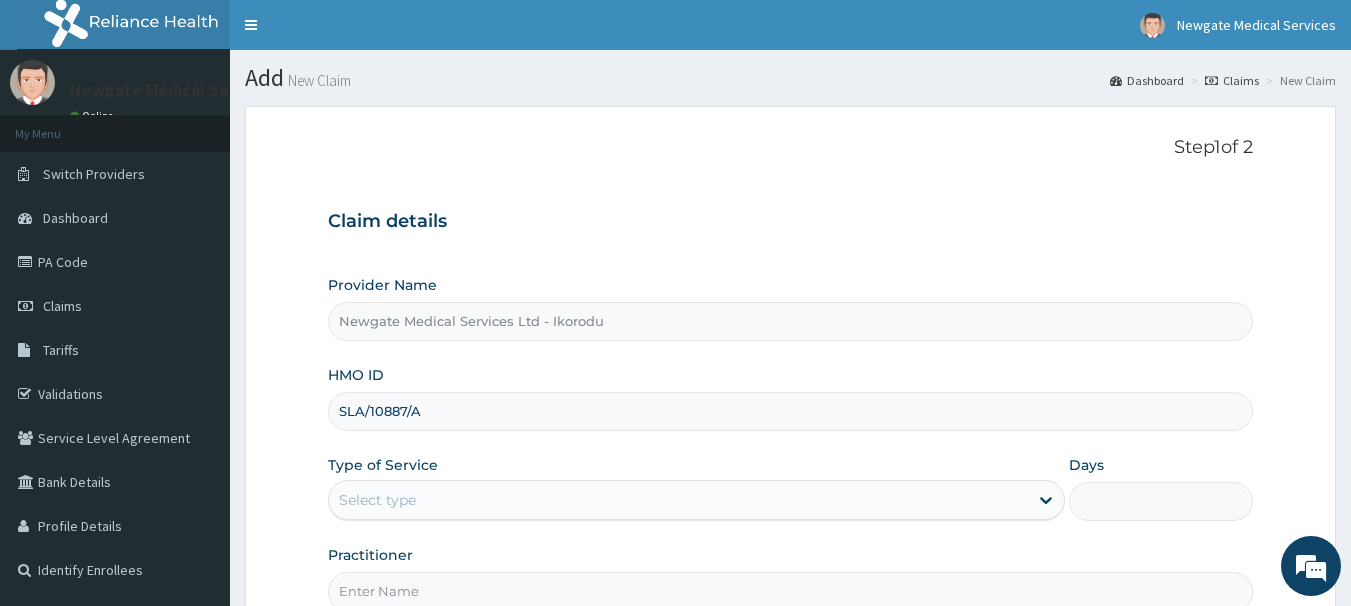 type on "SLA/10887/A" 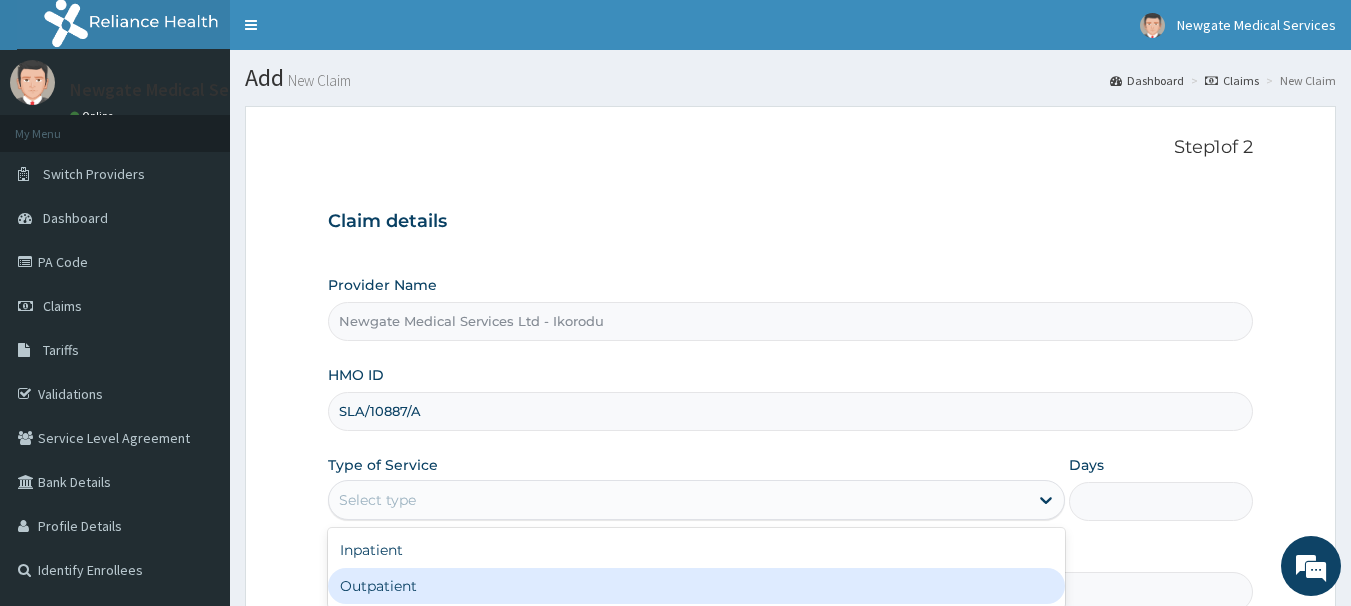 click on "Outpatient" at bounding box center [696, 586] 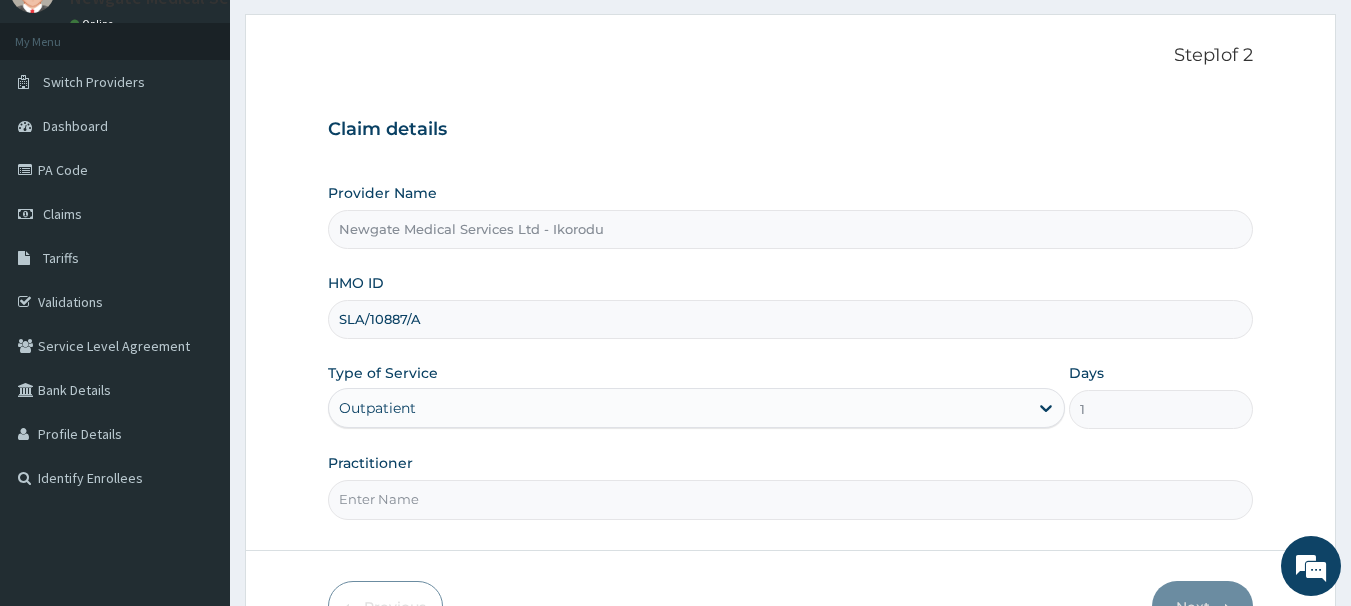 scroll, scrollTop: 216, scrollLeft: 0, axis: vertical 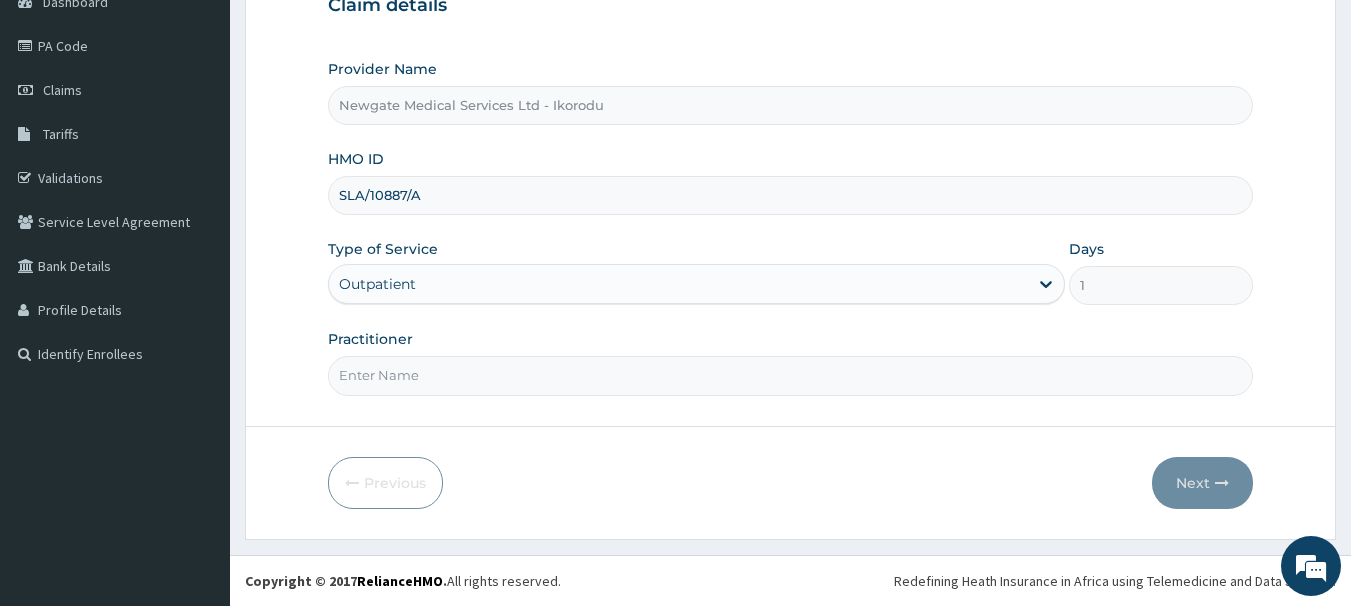 click on "Practitioner" at bounding box center (791, 375) 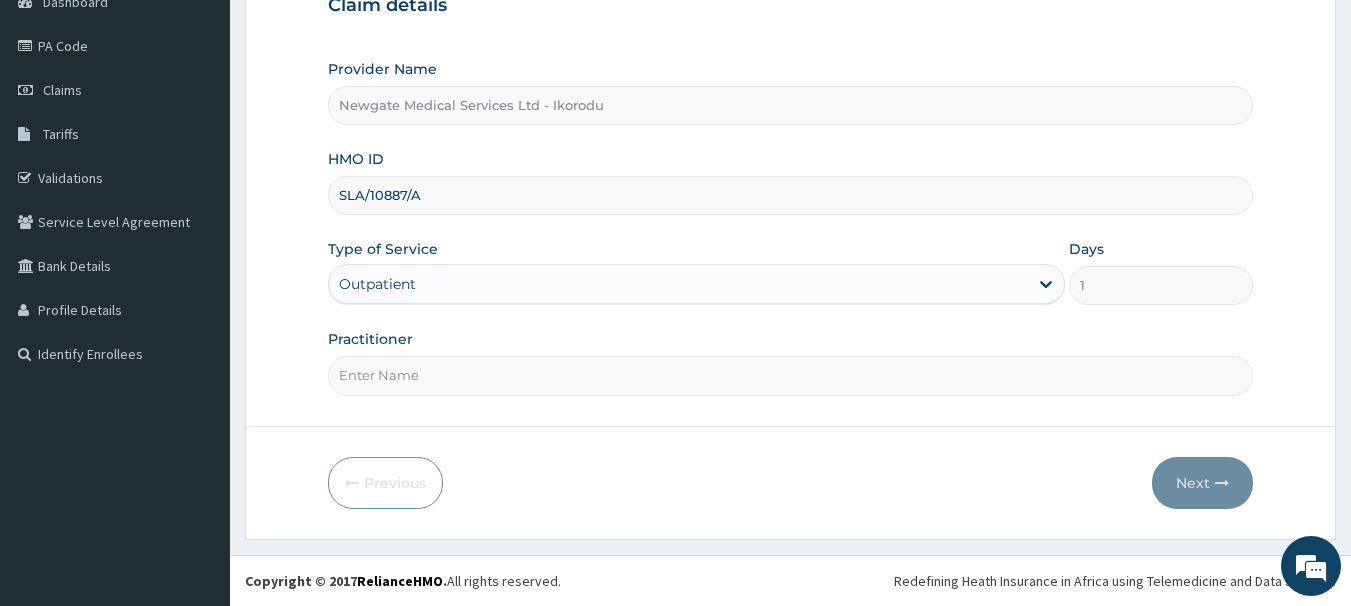 type on "DR [NAME]" 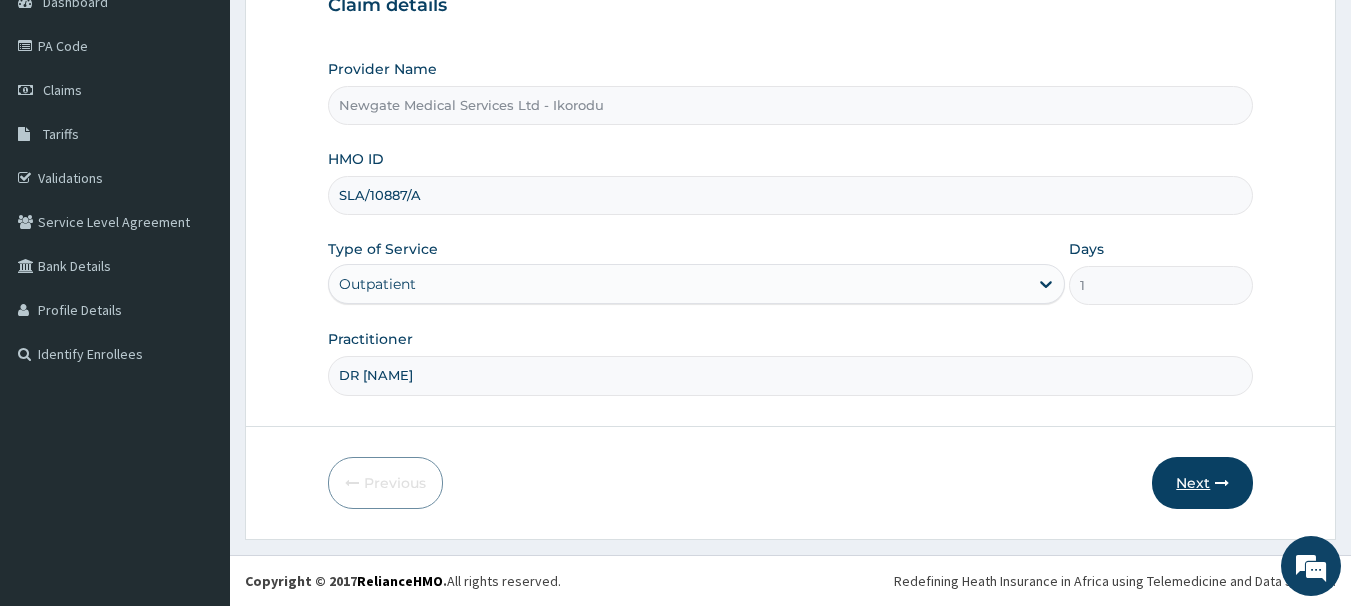 click on "Next" at bounding box center (1202, 483) 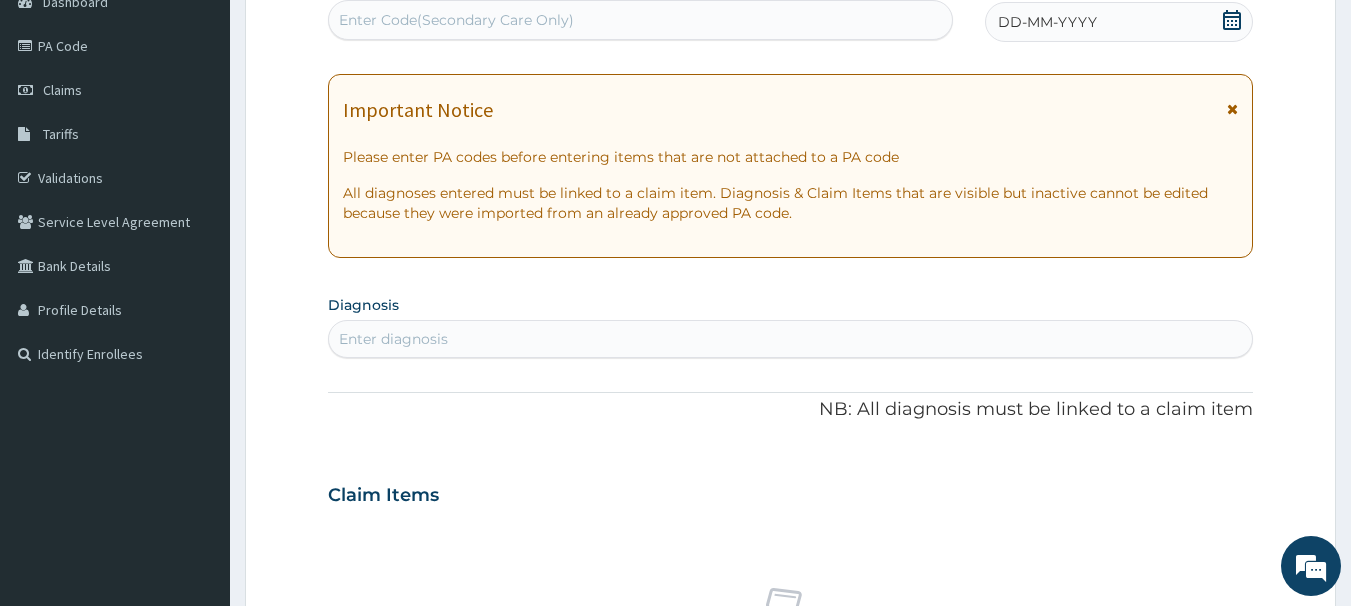 click on "DD-MM-YYYY" at bounding box center (1047, 22) 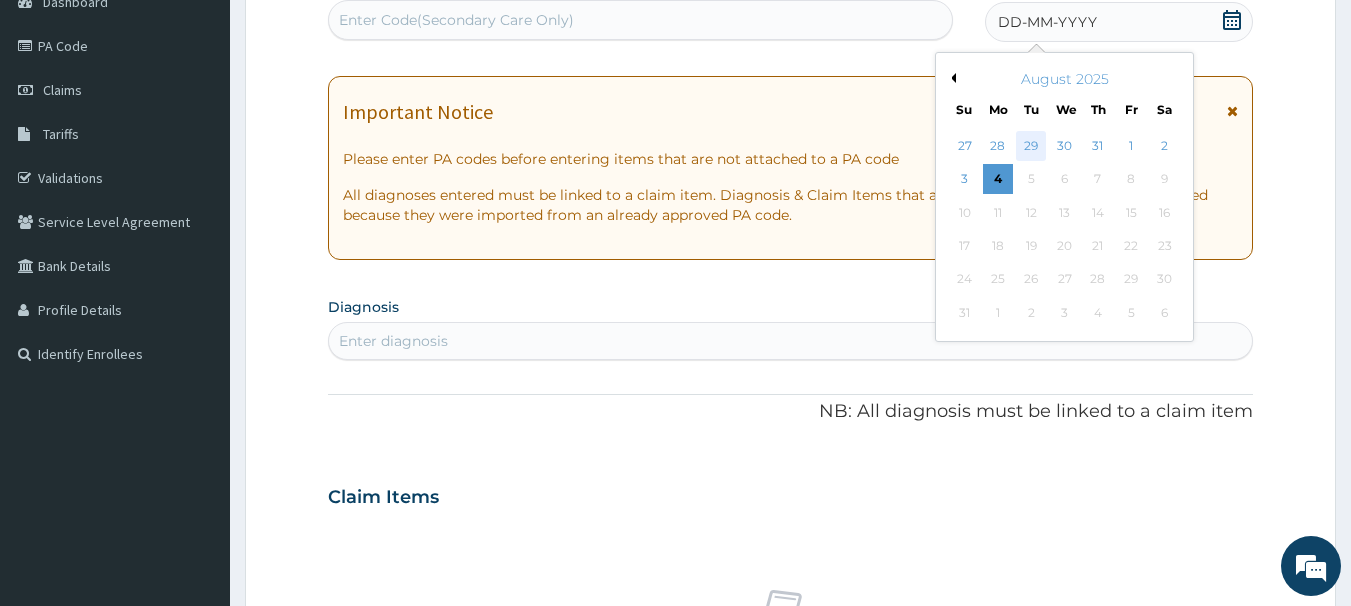 click on "29" at bounding box center (1032, 146) 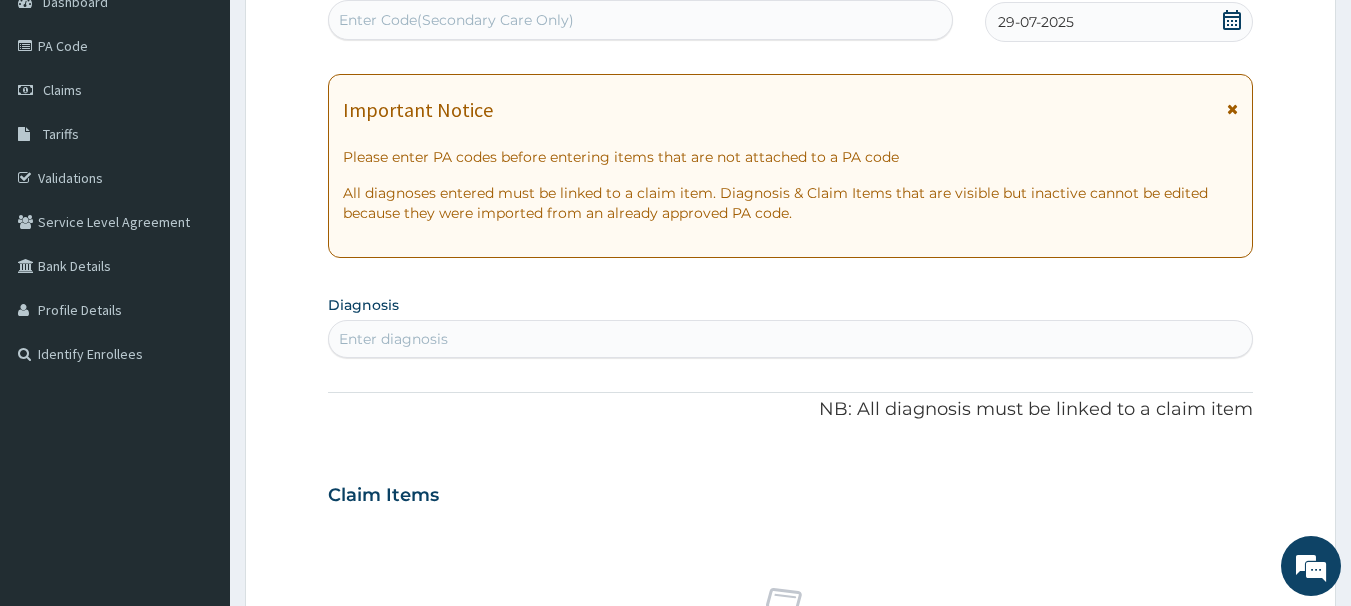 click on "Enter diagnosis" at bounding box center (791, 339) 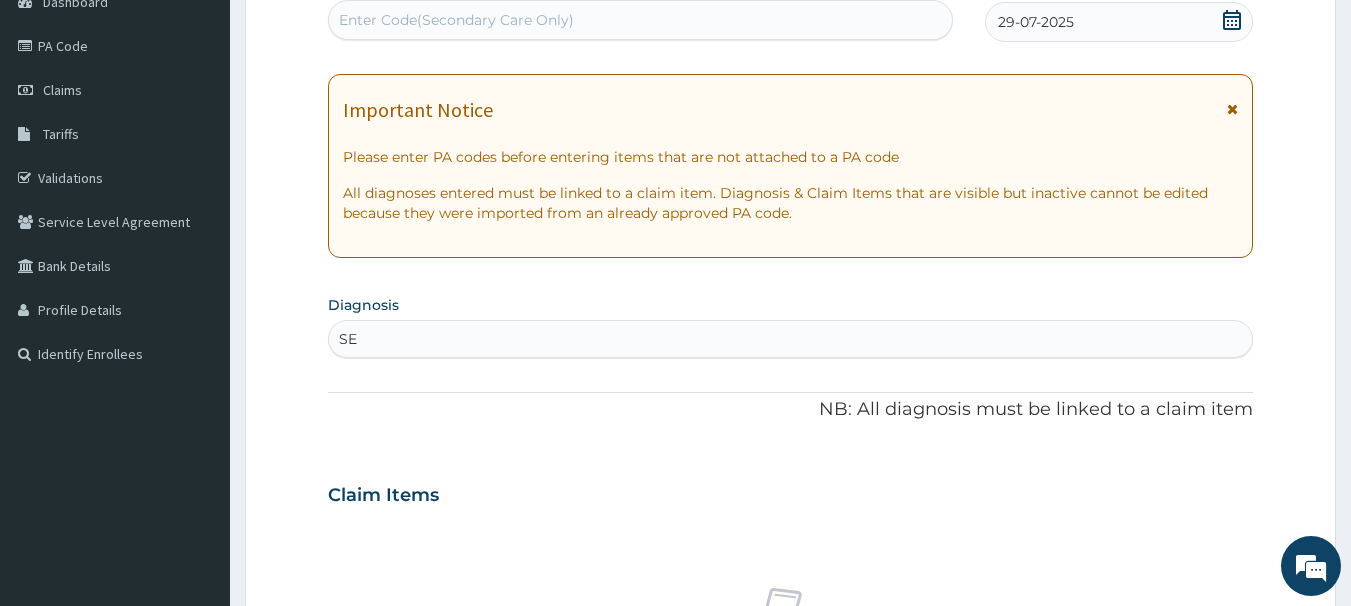 type on "SEP" 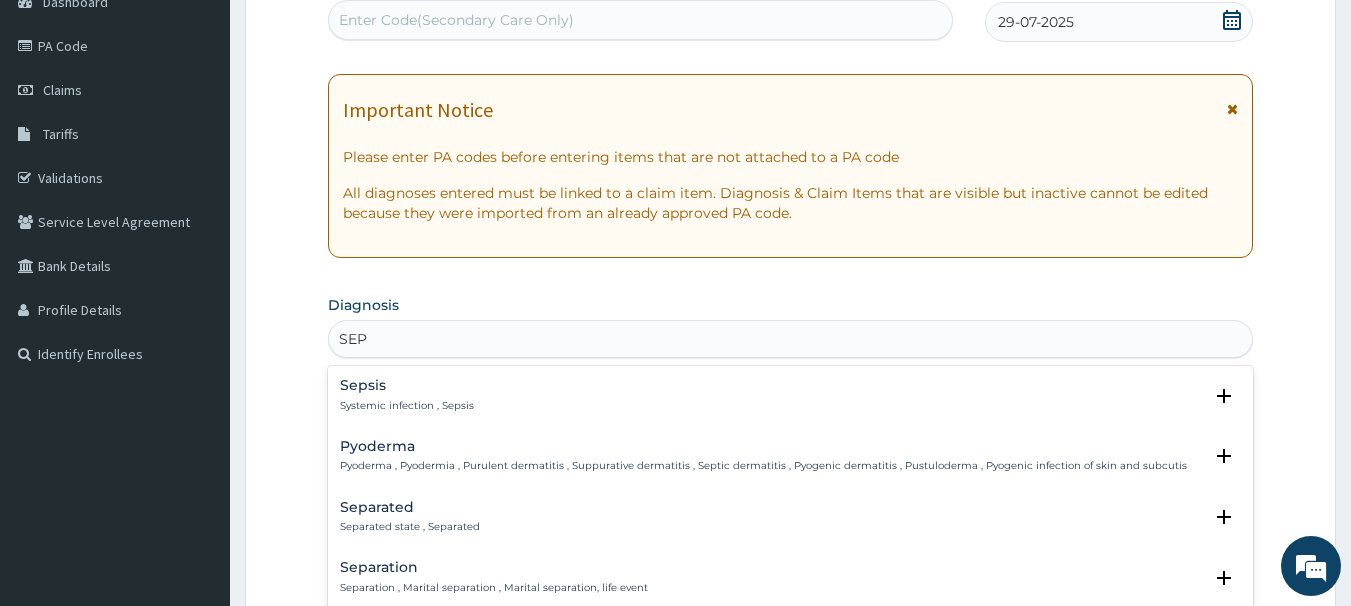 click on "Systemic infection , Sepsis" at bounding box center (407, 406) 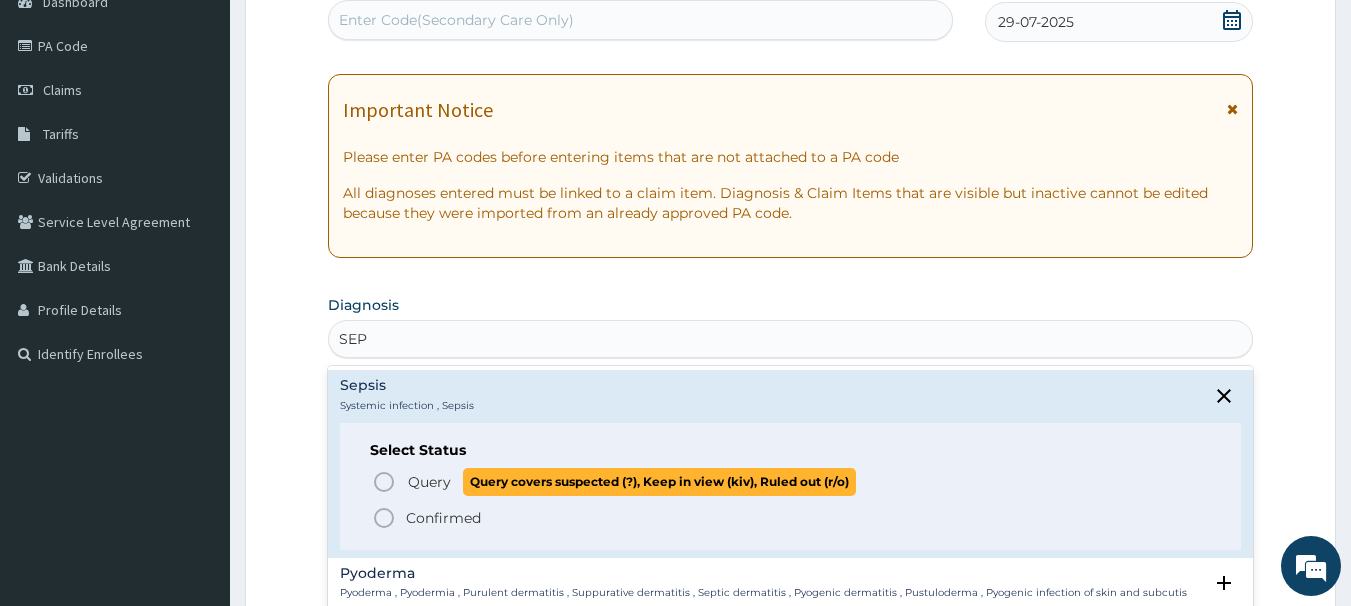 click 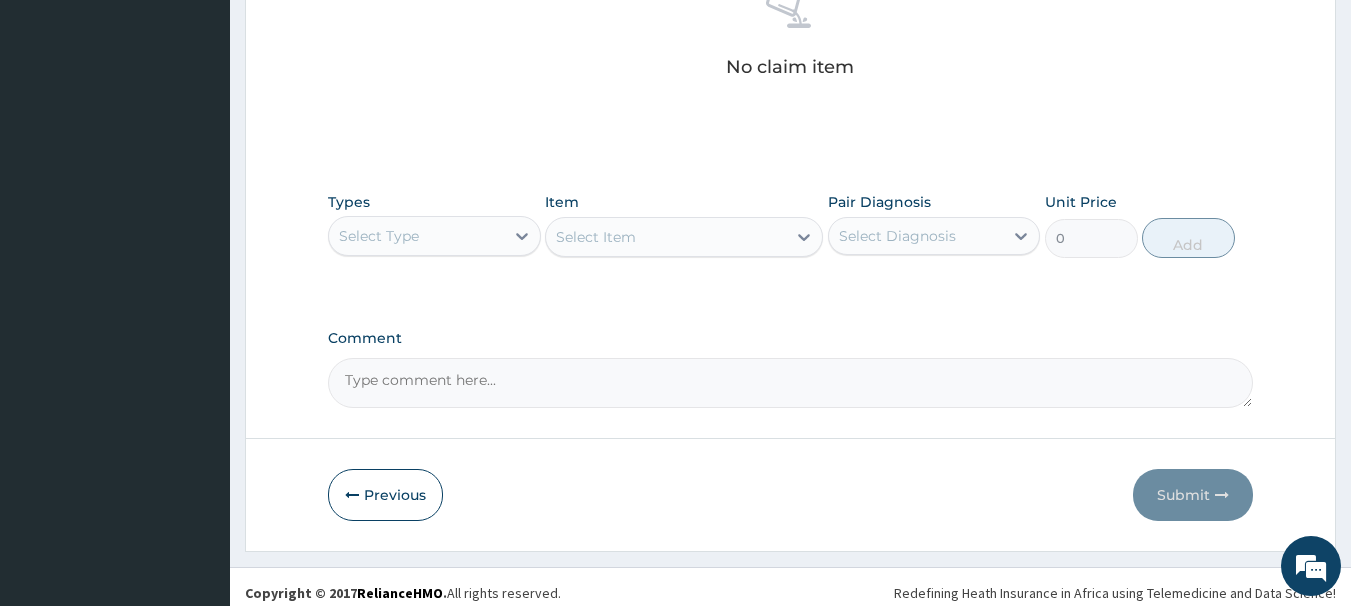 scroll, scrollTop: 836, scrollLeft: 0, axis: vertical 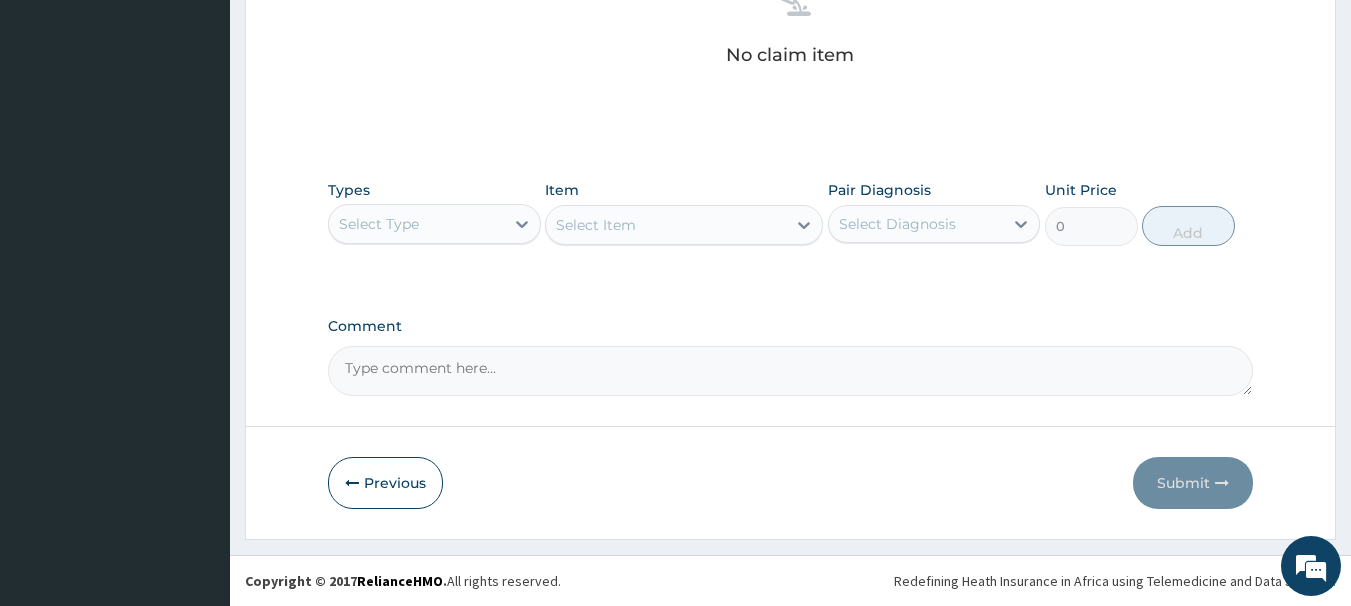 click on "Select Type" at bounding box center (416, 224) 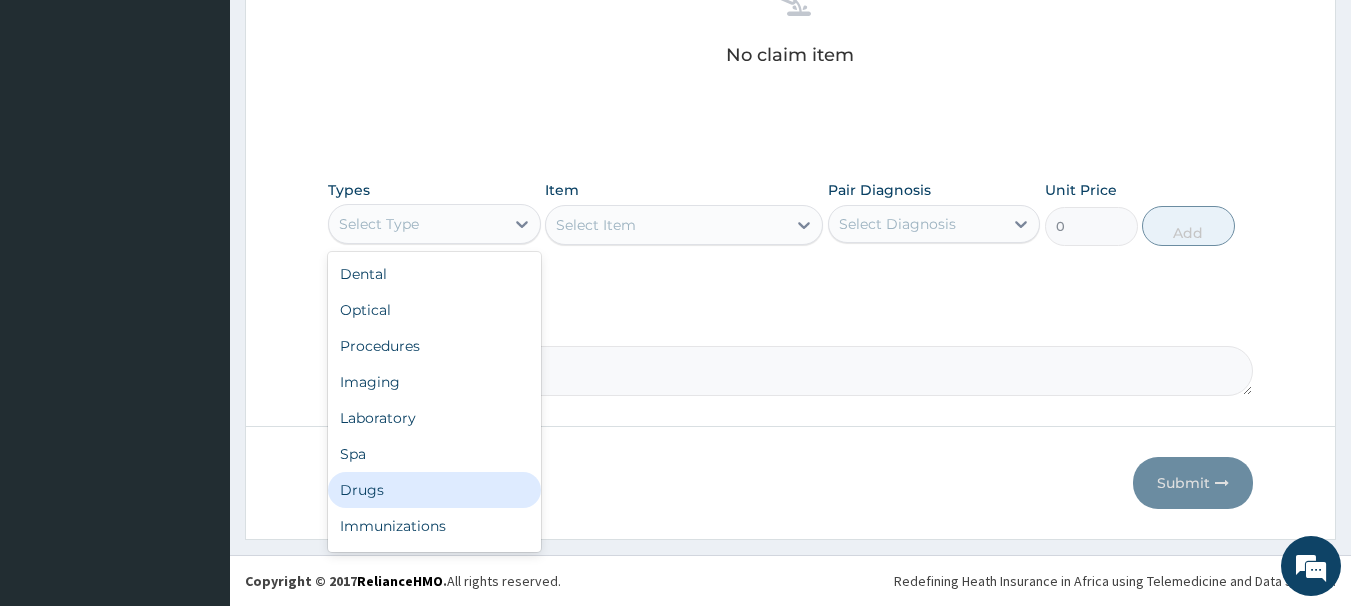 click on "Drugs" at bounding box center (434, 490) 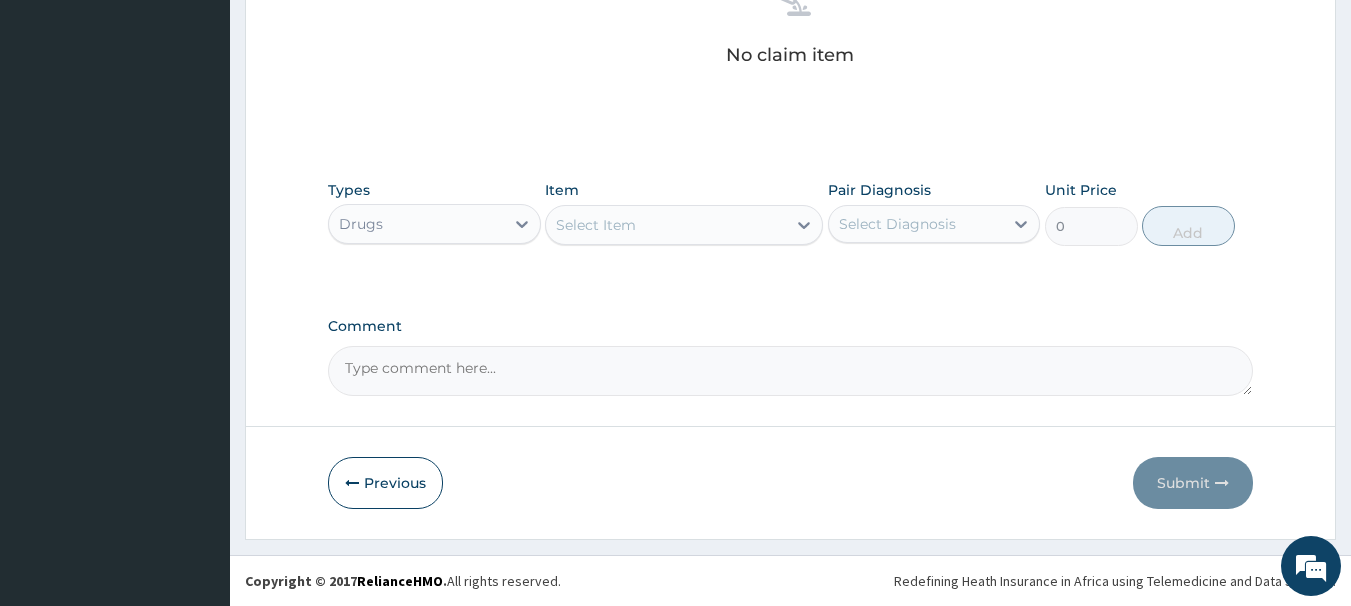 click on "Select Item" at bounding box center (596, 225) 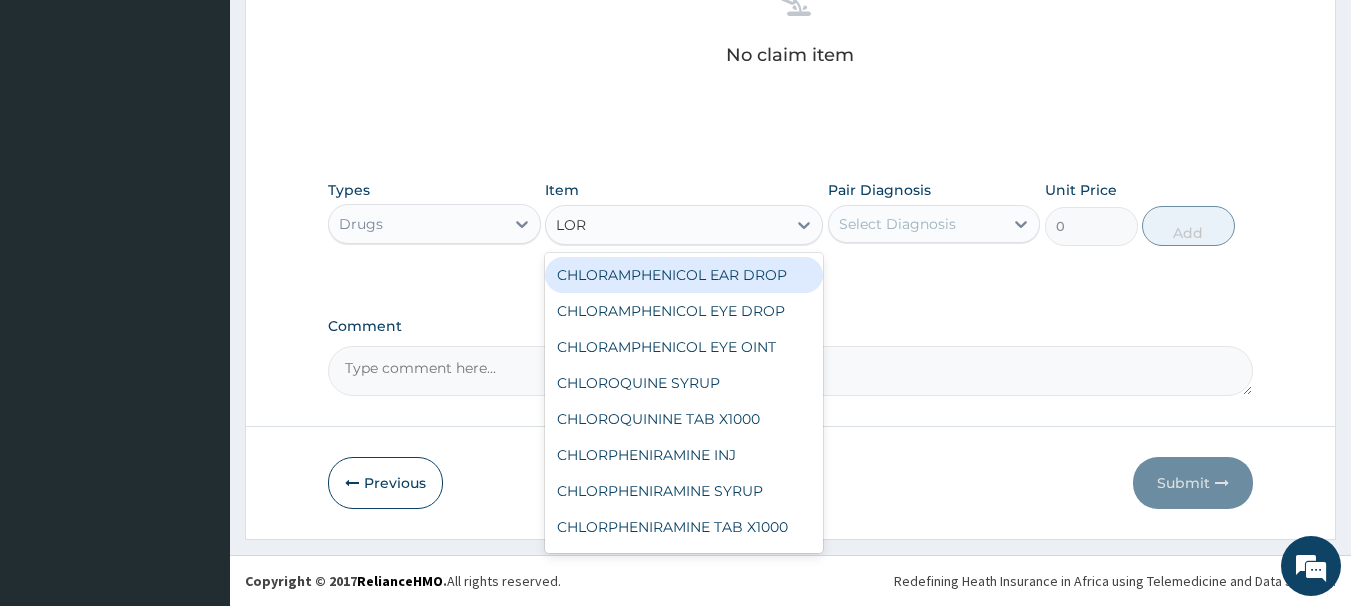type on "LORA" 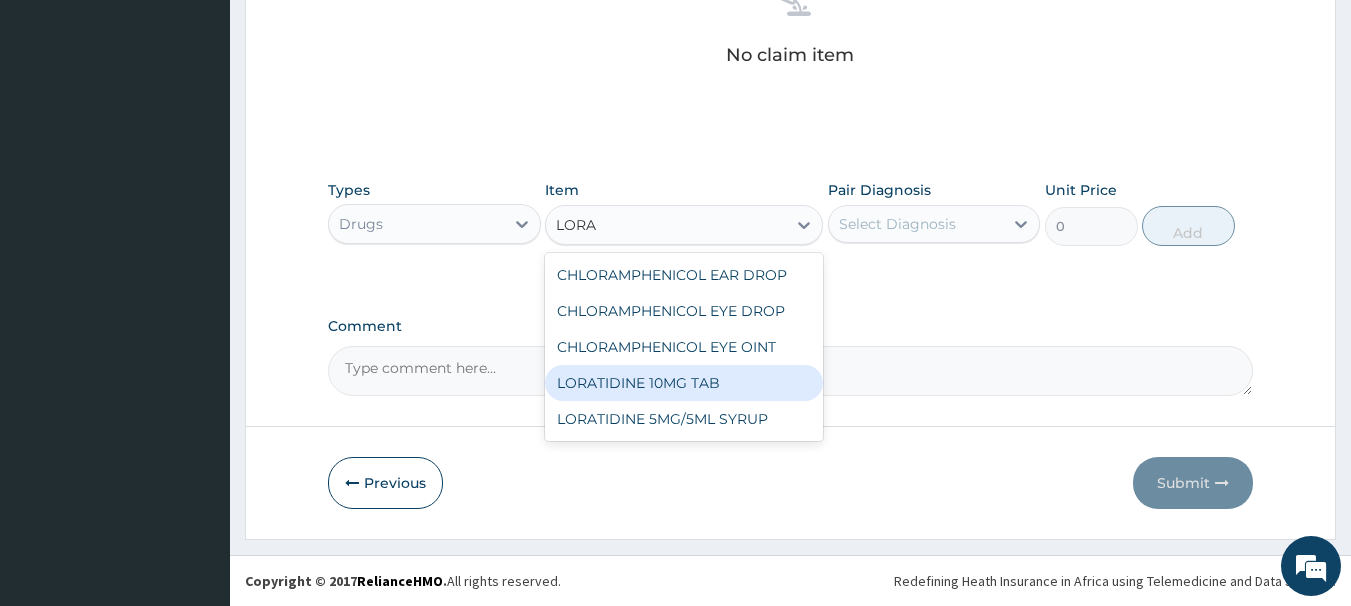click on "LORATIDINE 10MG TAB" at bounding box center (684, 383) 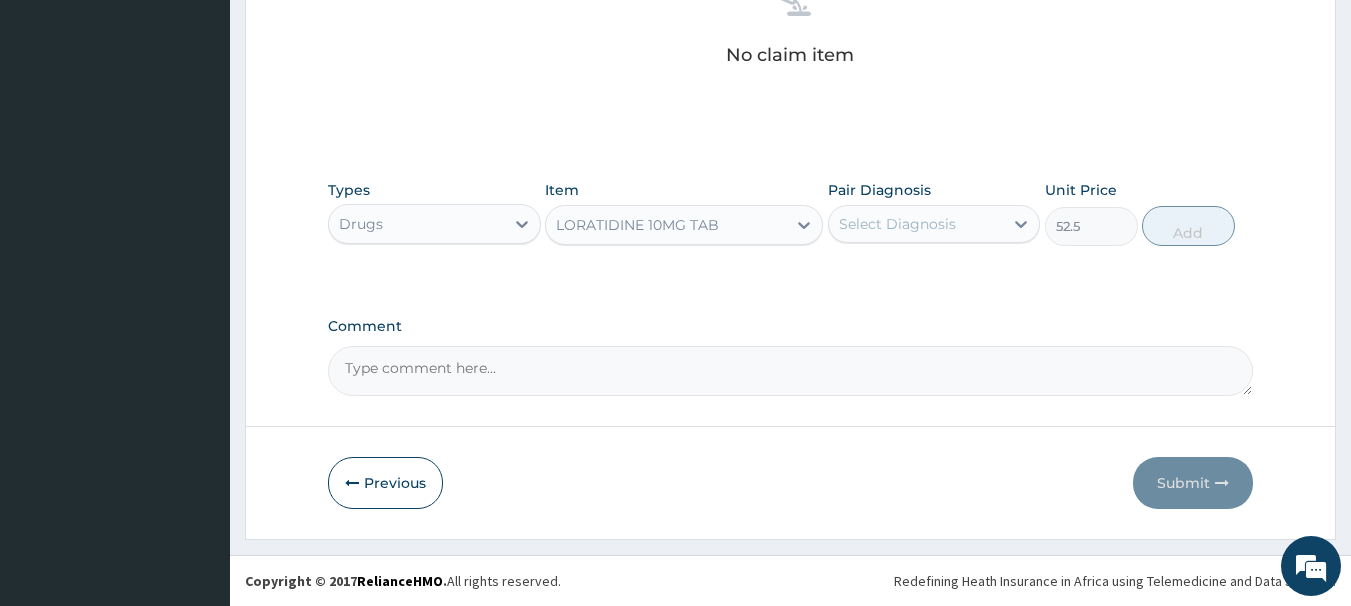 type 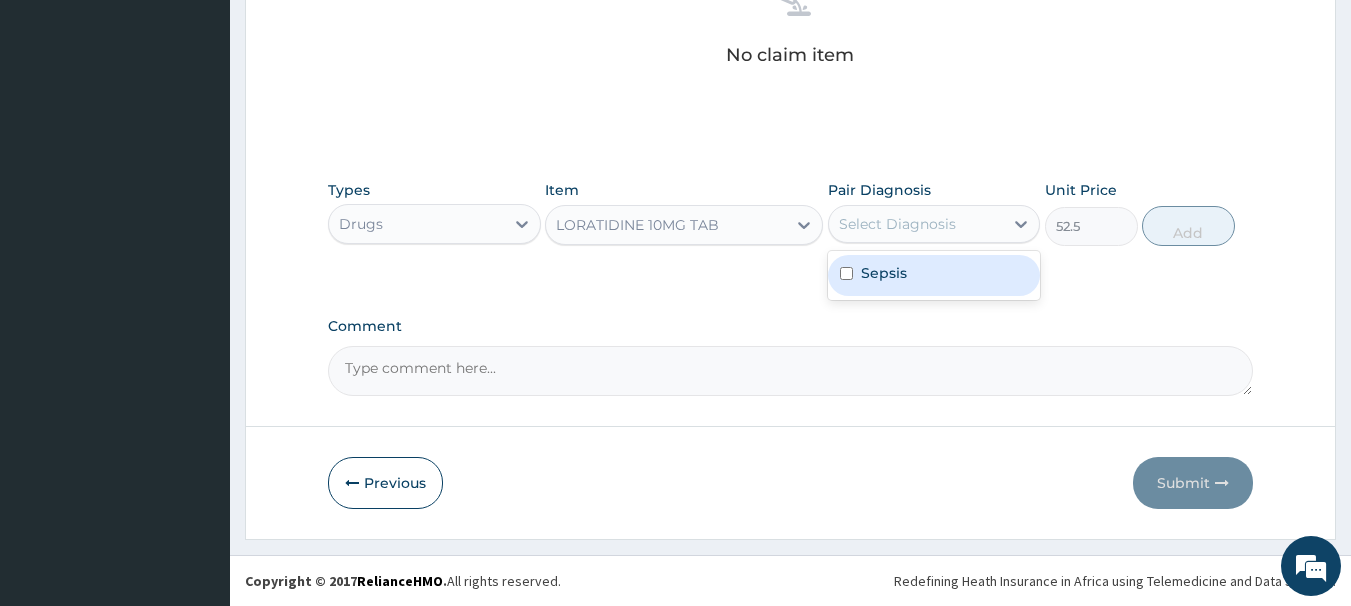 click on "Sepsis" at bounding box center (884, 273) 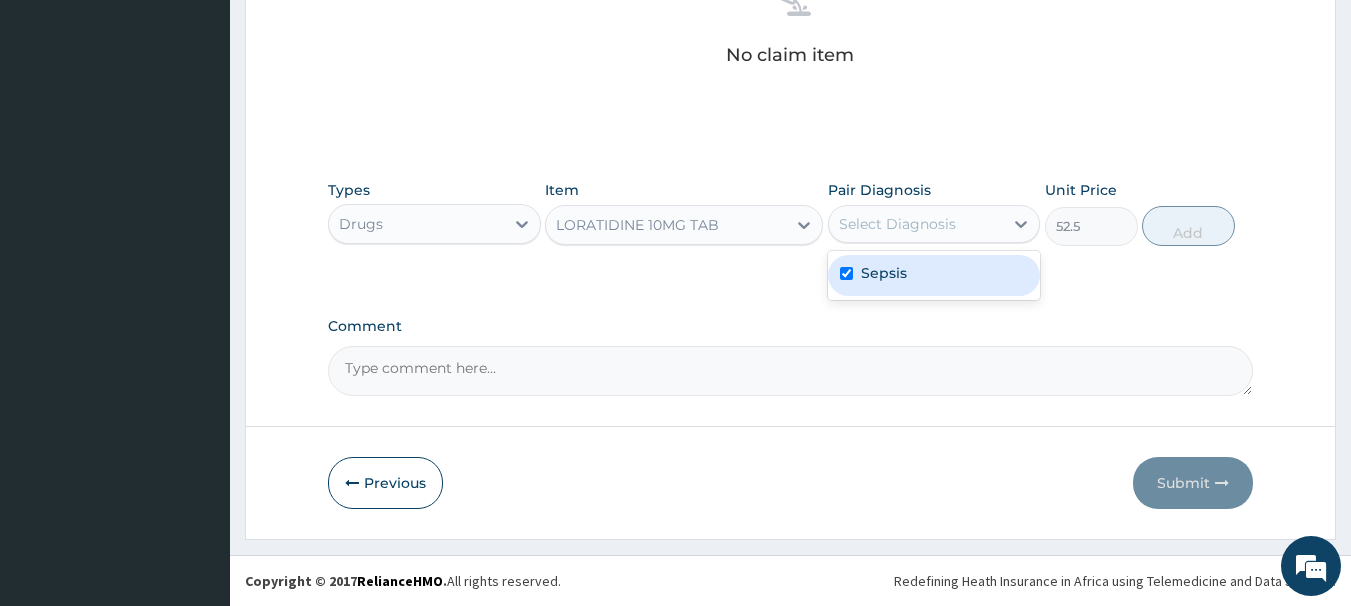 checkbox on "true" 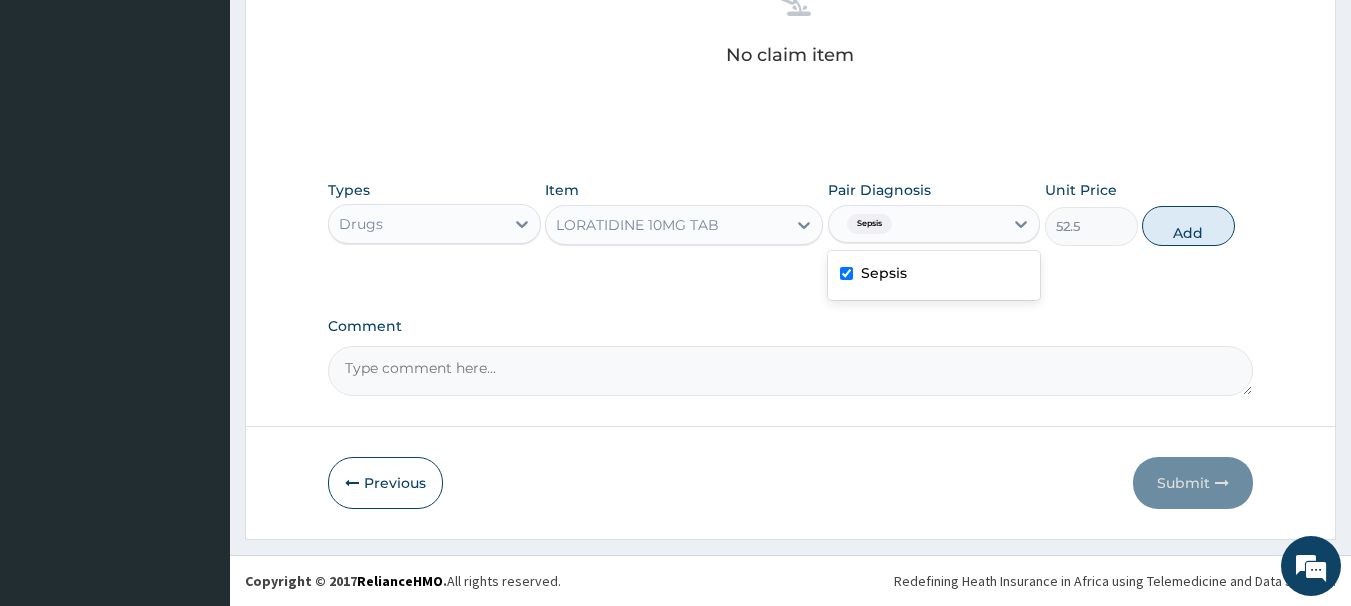 drag, startPoint x: 1153, startPoint y: 239, endPoint x: 85, endPoint y: 605, distance: 1128.973 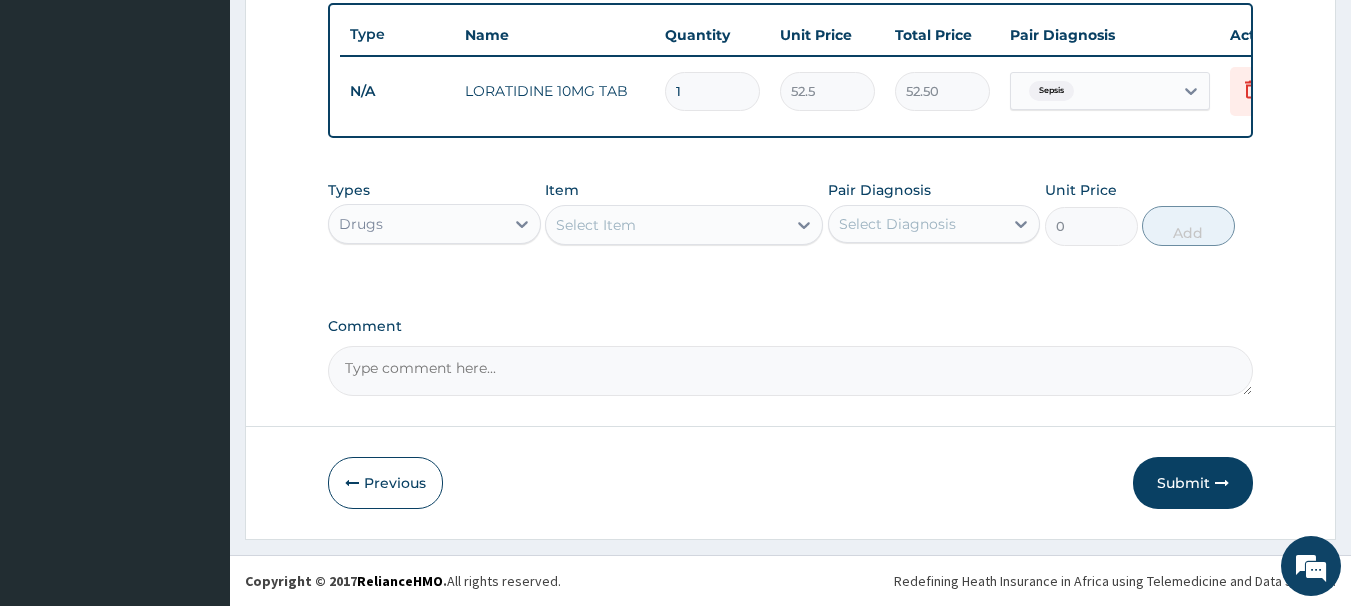 scroll, scrollTop: 756, scrollLeft: 0, axis: vertical 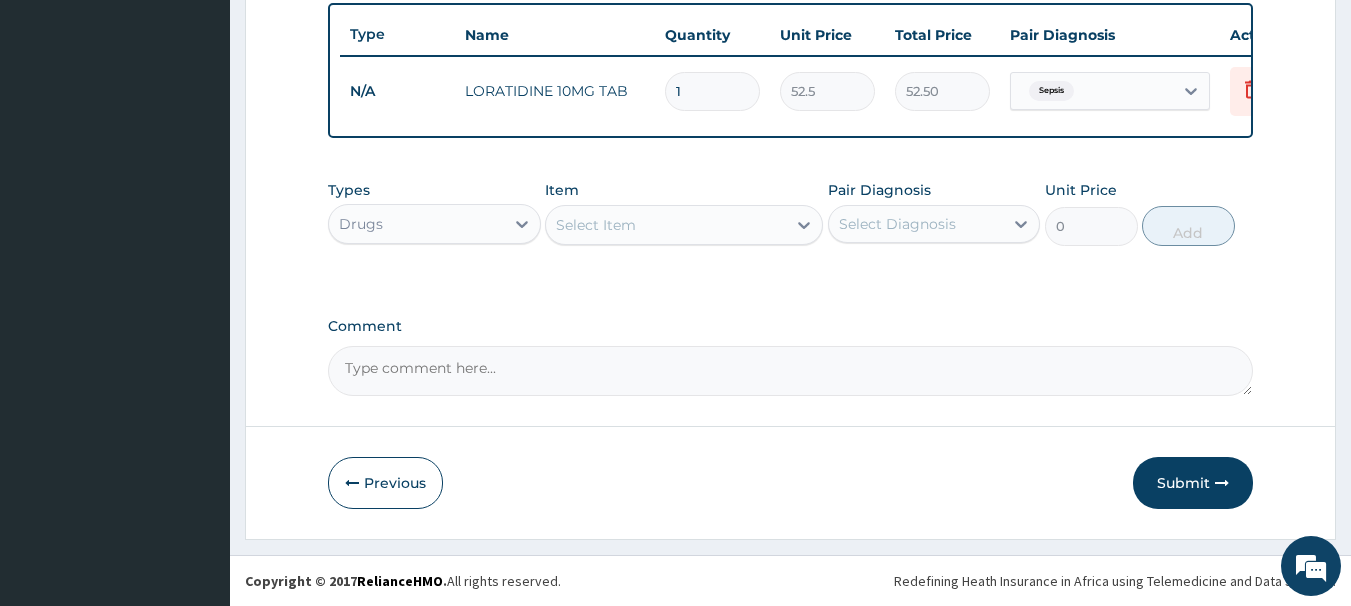 click on "1" at bounding box center (712, 91) 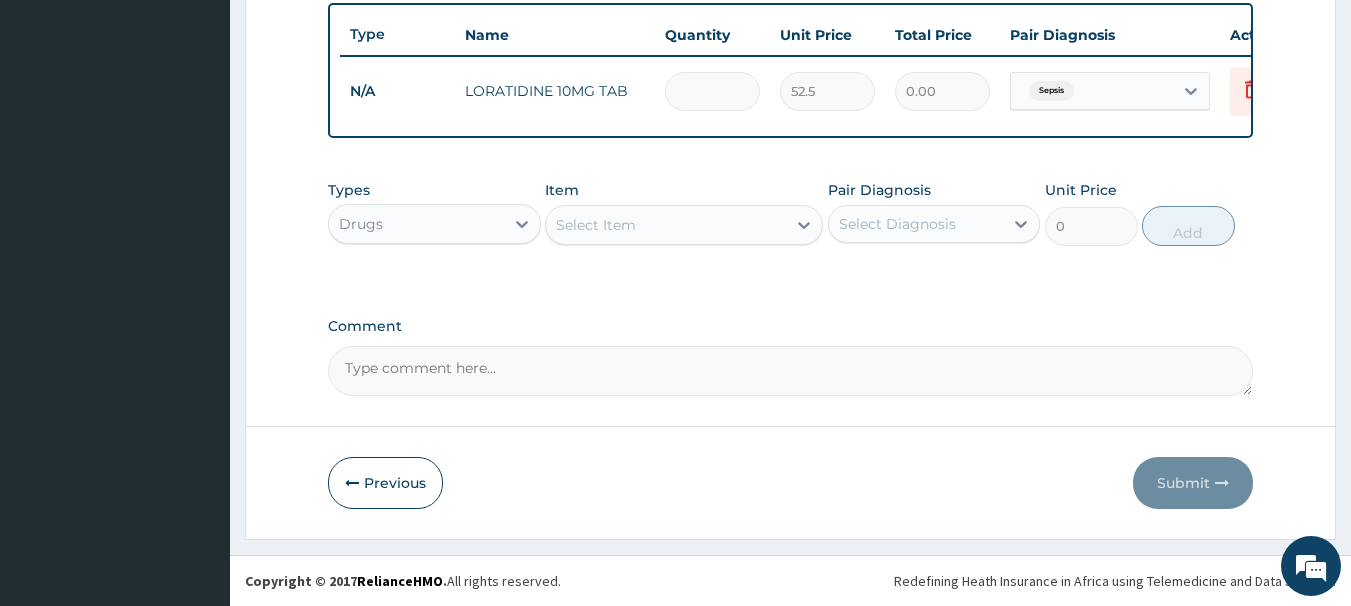 type on "5" 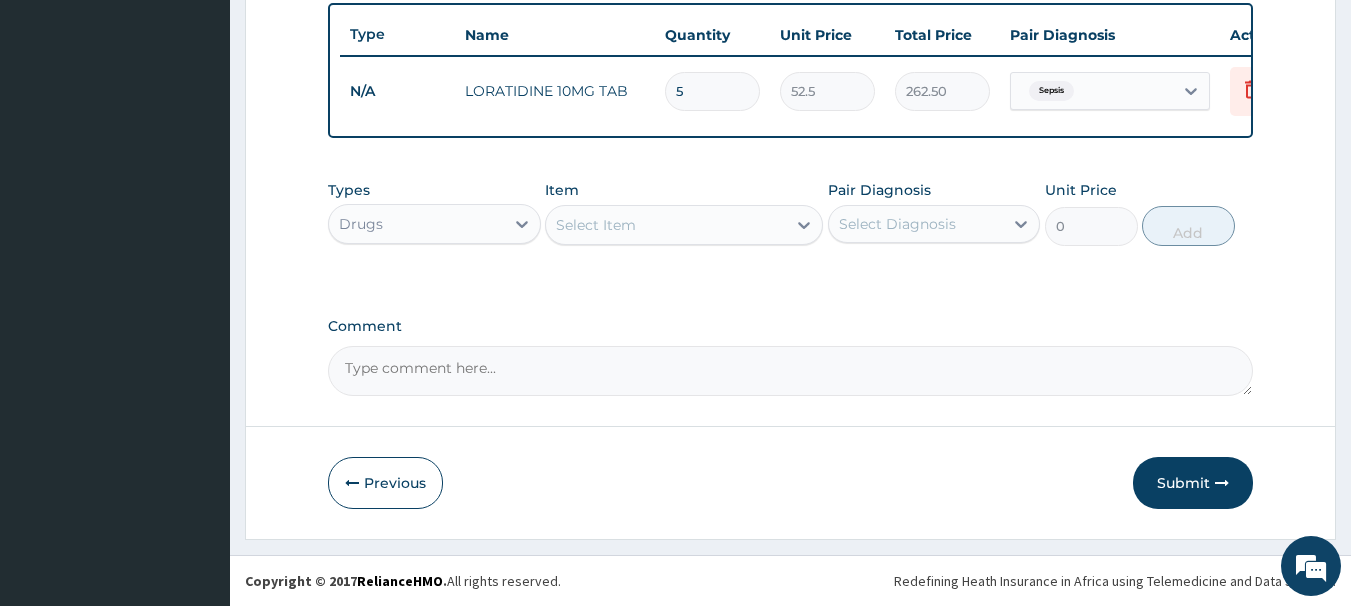 type on "5" 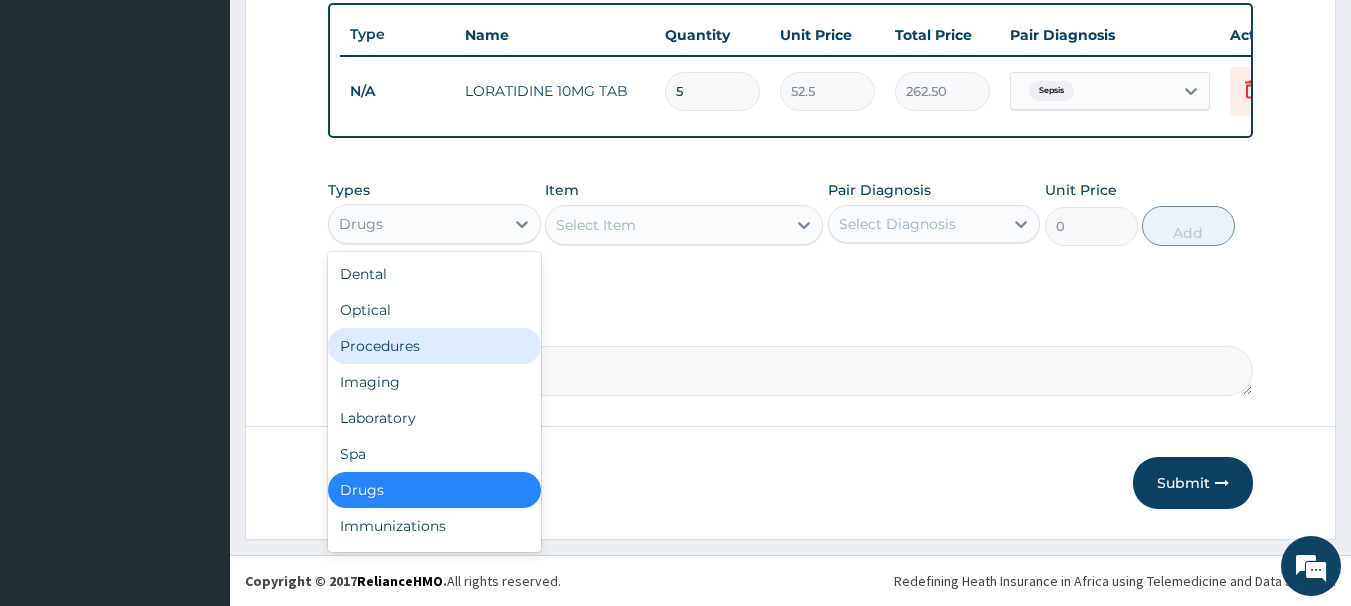 click on "Procedures" at bounding box center [434, 346] 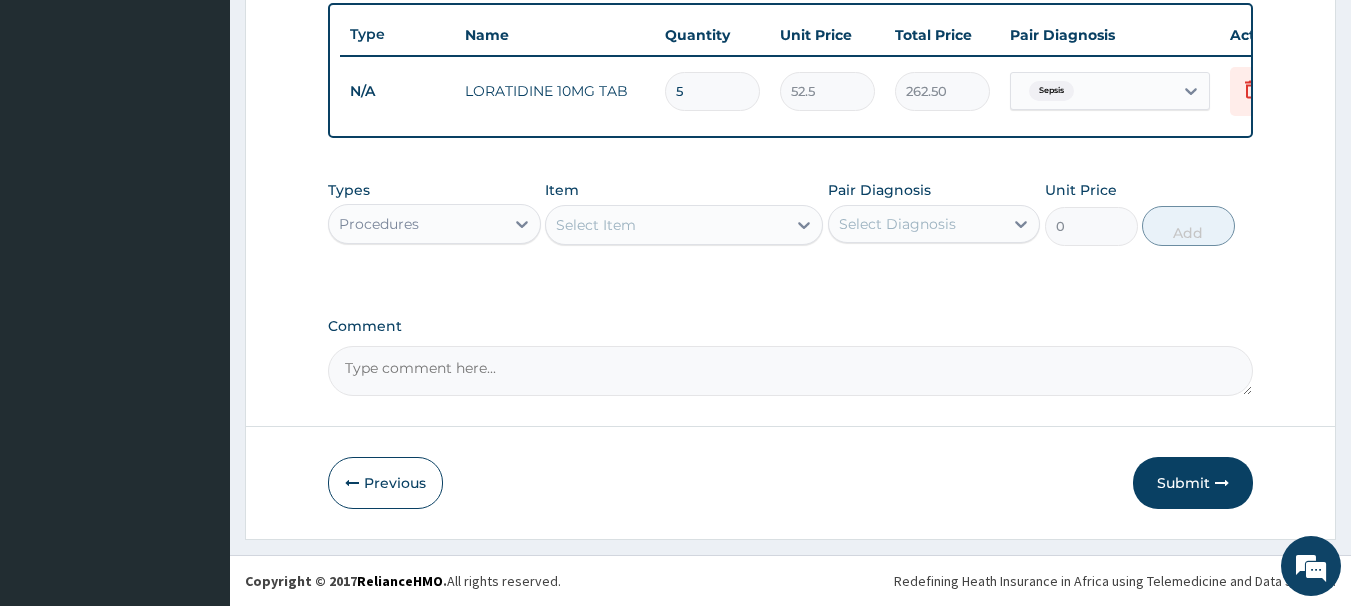 click on "Select Item" at bounding box center (666, 225) 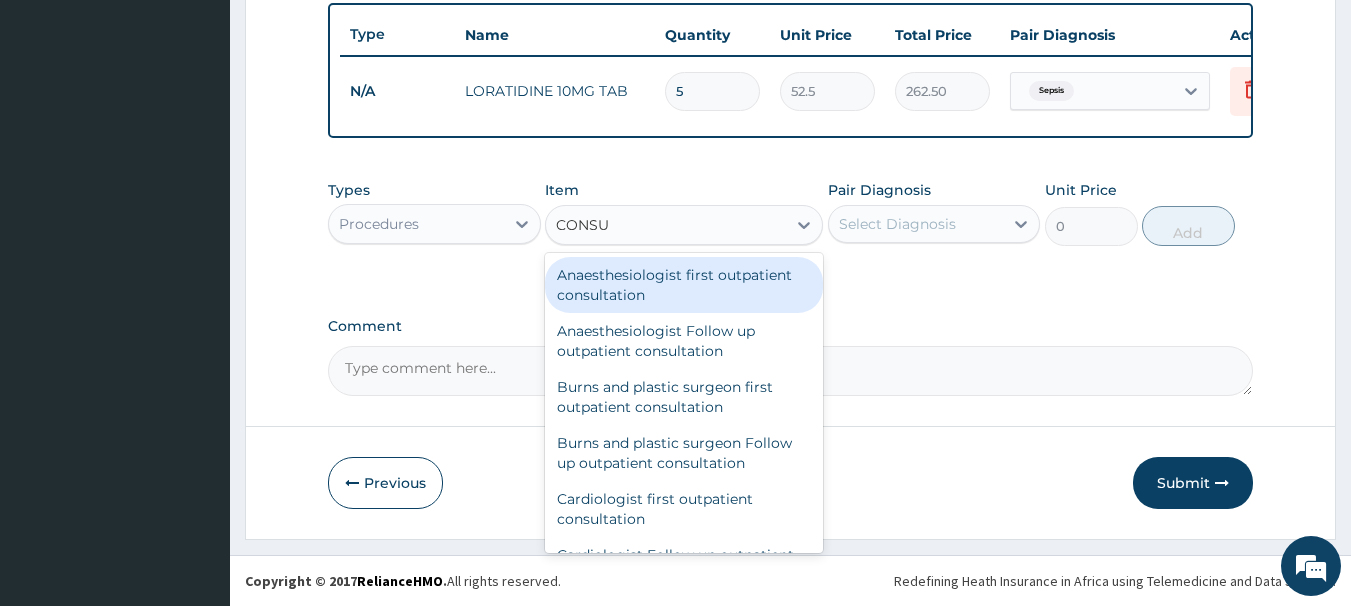 type on "CONSUL" 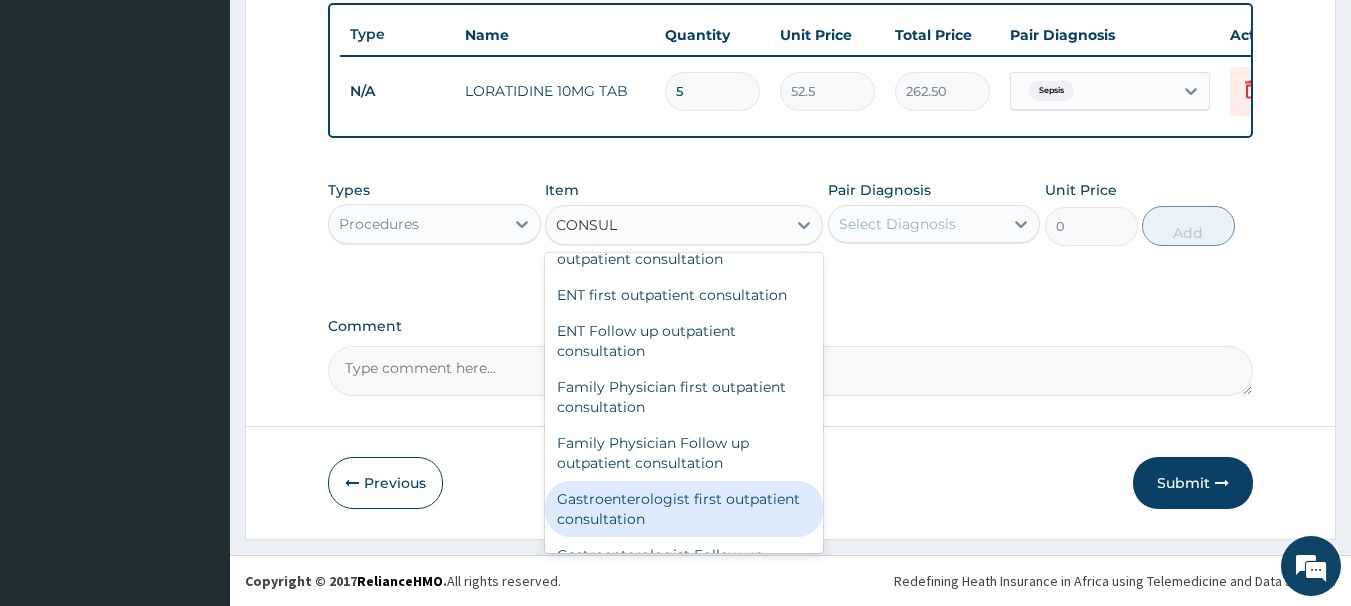scroll, scrollTop: 900, scrollLeft: 0, axis: vertical 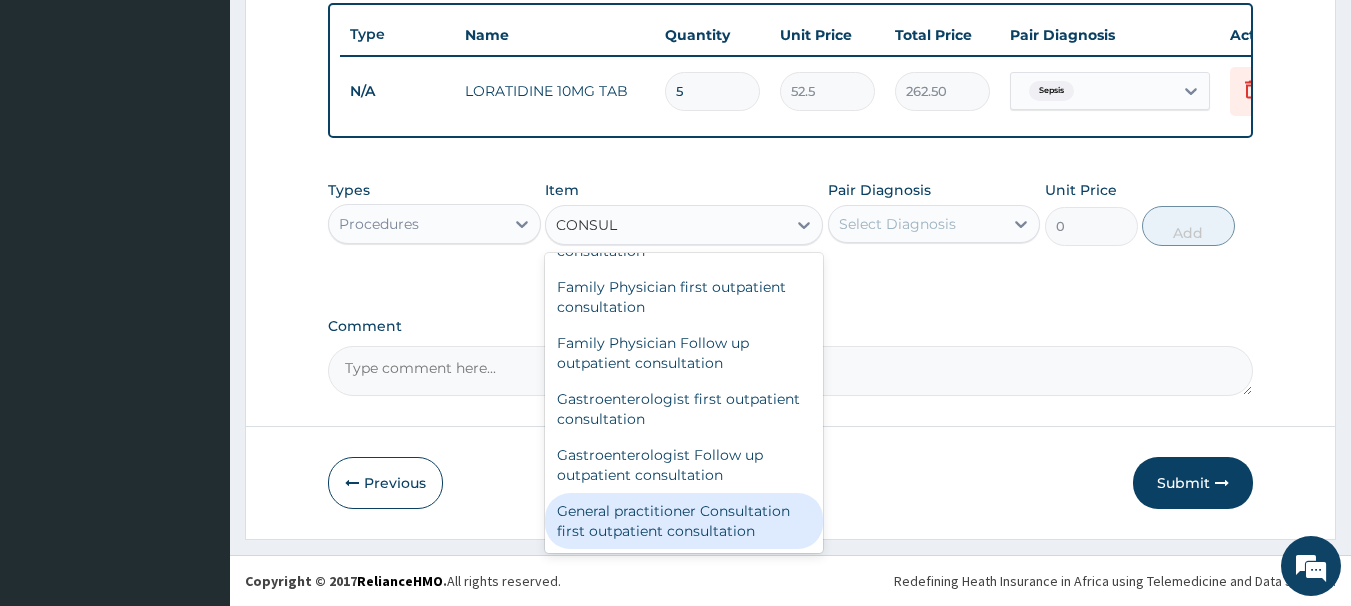 click on "General practitioner Consultation first outpatient consultation" at bounding box center [684, 521] 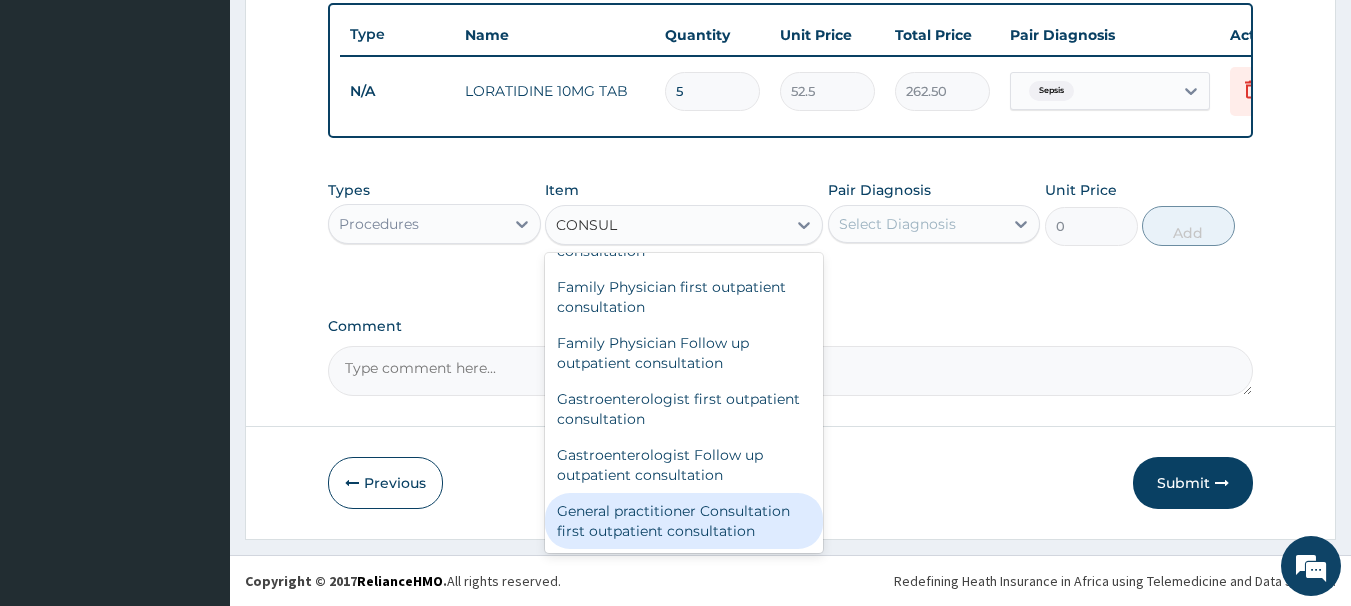 type 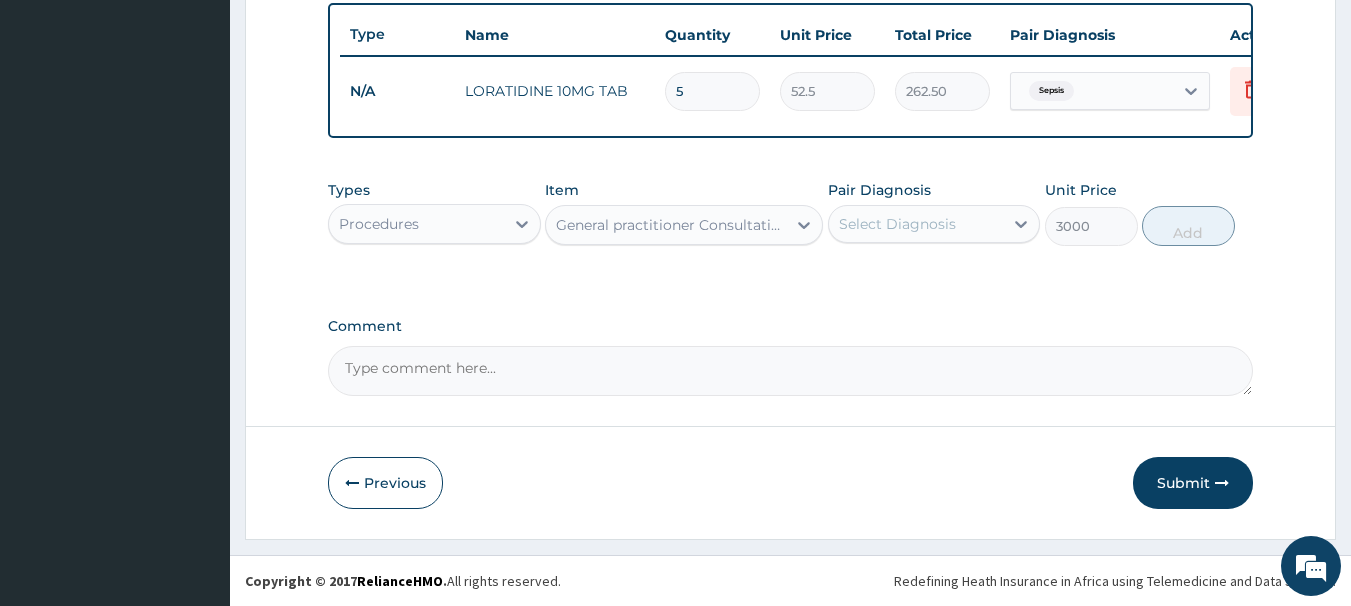 click on "Select Diagnosis" at bounding box center [897, 224] 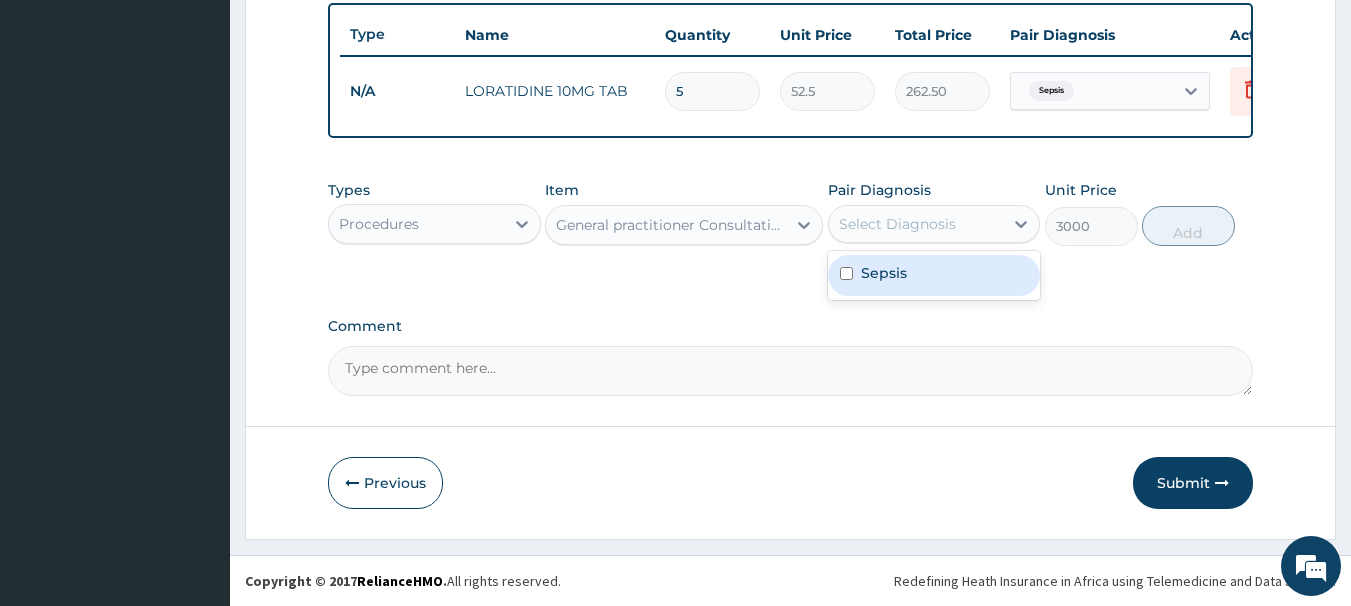 click on "Sepsis" at bounding box center [934, 275] 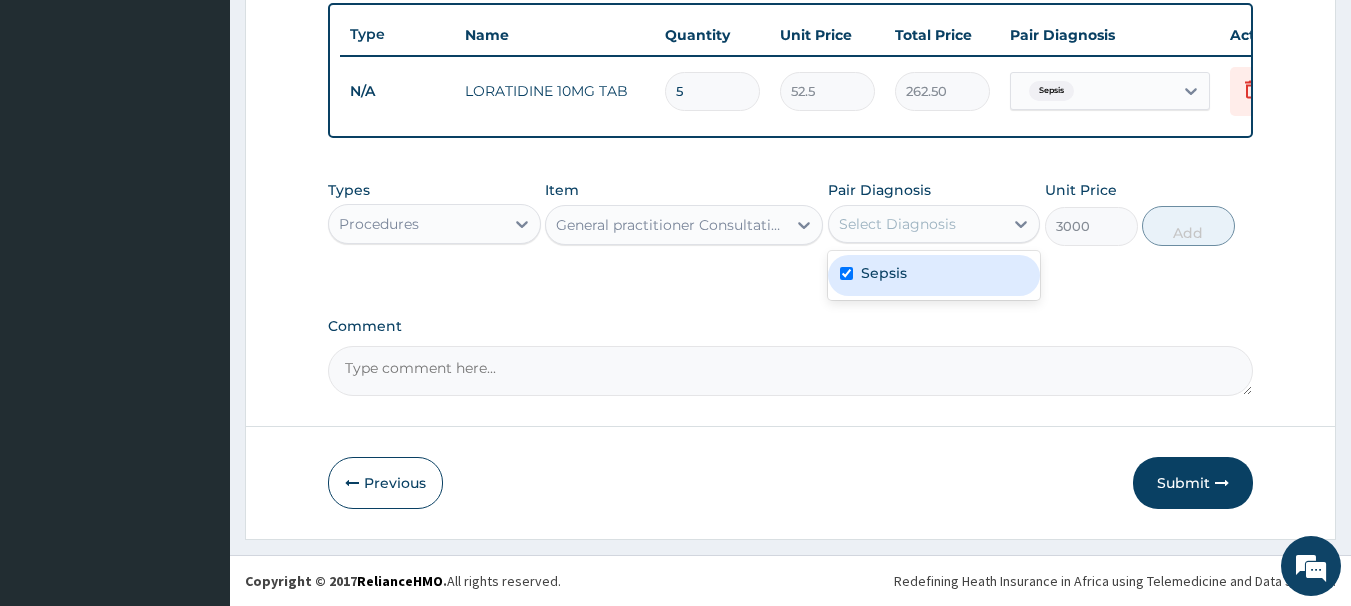 checkbox on "true" 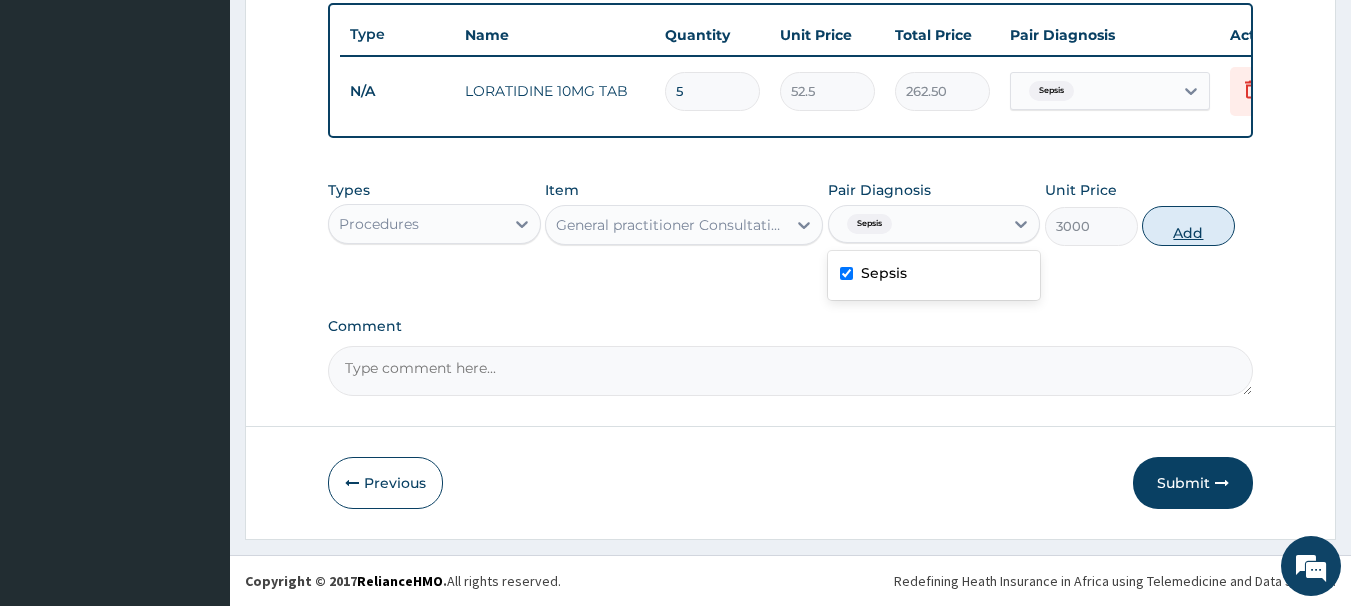 click on "Add" at bounding box center (1188, 226) 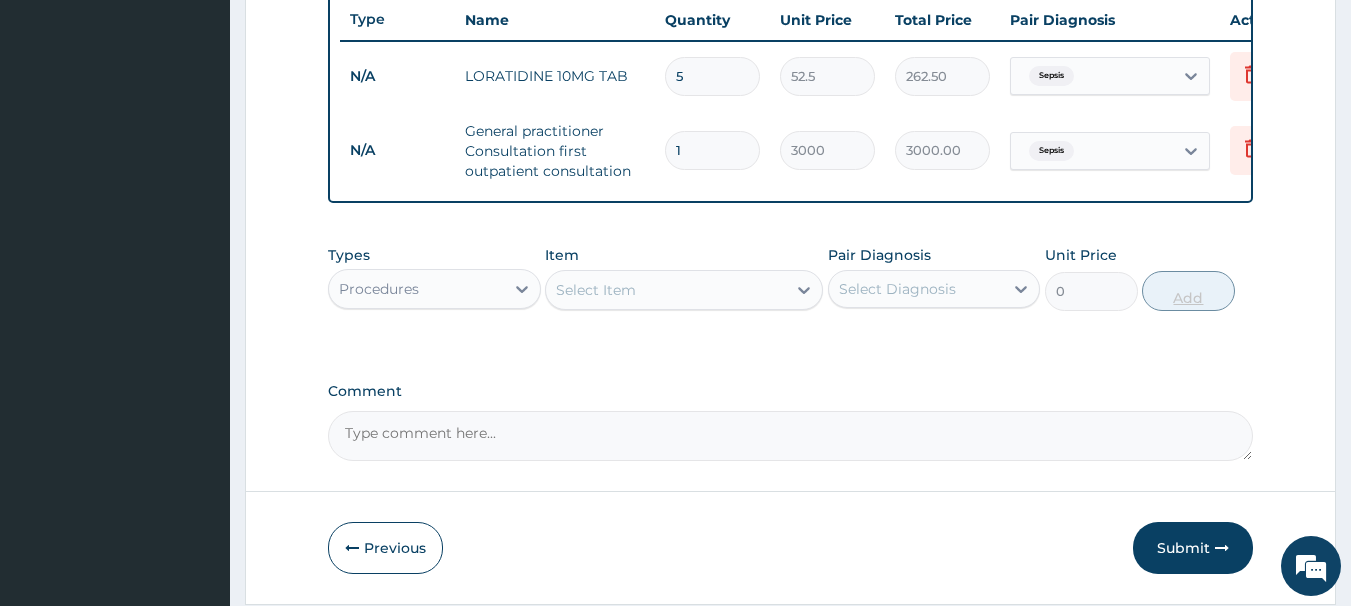 scroll, scrollTop: 836, scrollLeft: 0, axis: vertical 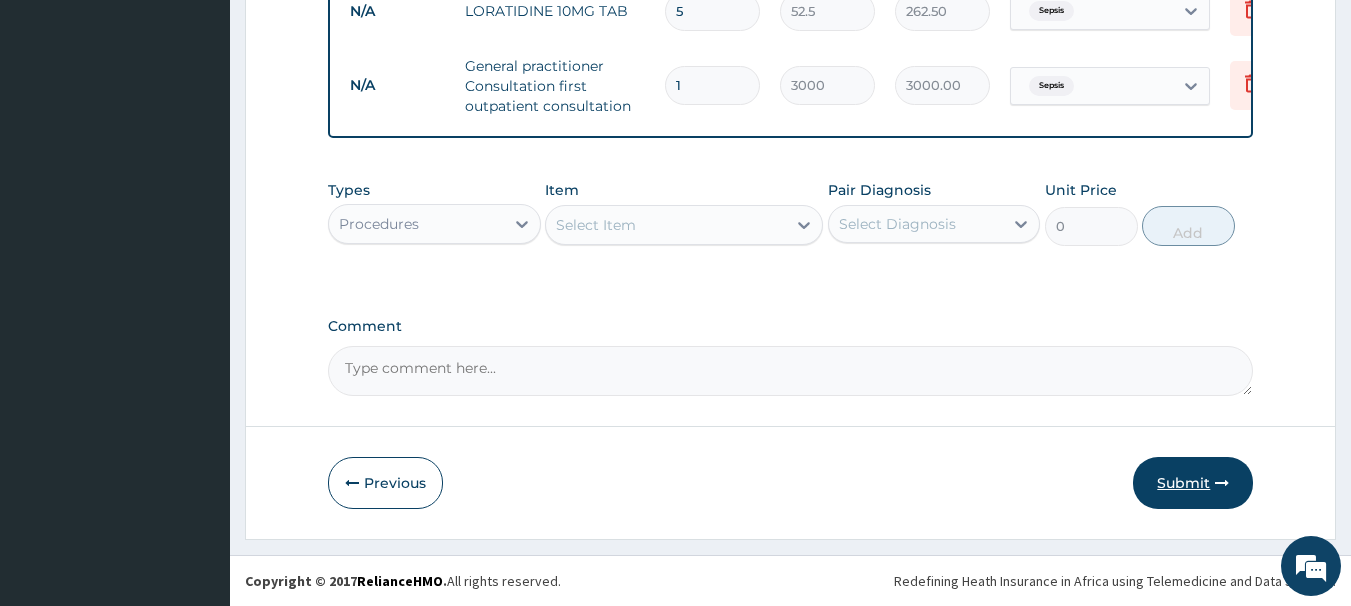 click on "Submit" at bounding box center (1193, 483) 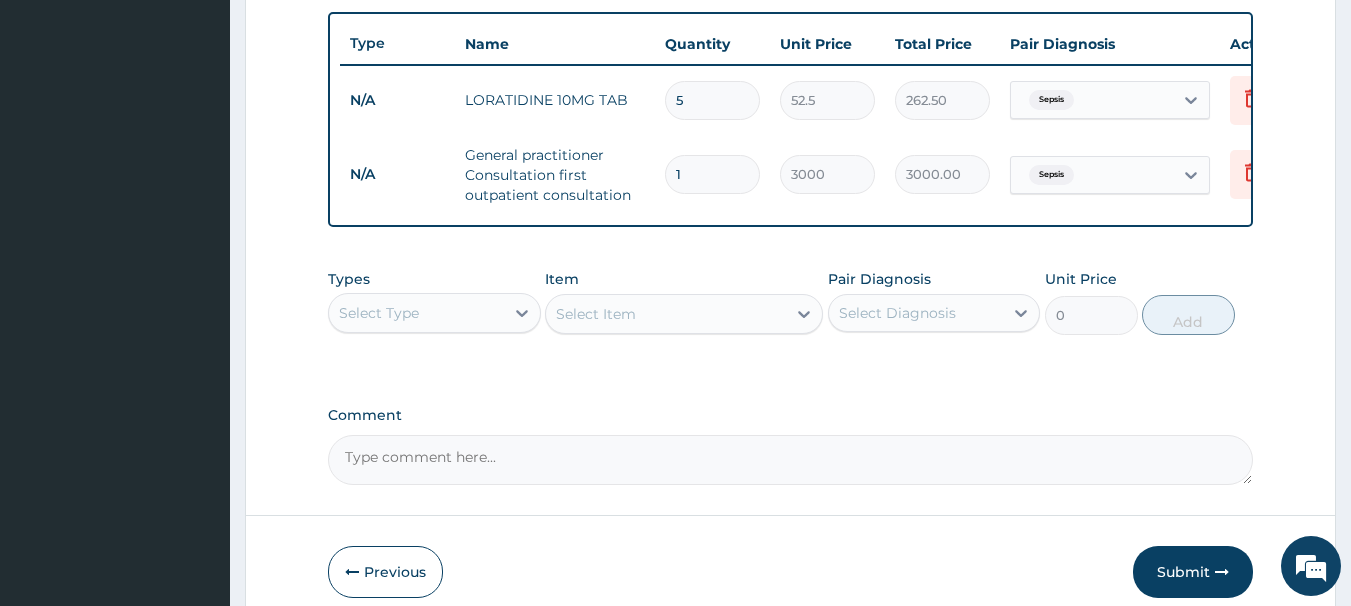 scroll, scrollTop: 836, scrollLeft: 0, axis: vertical 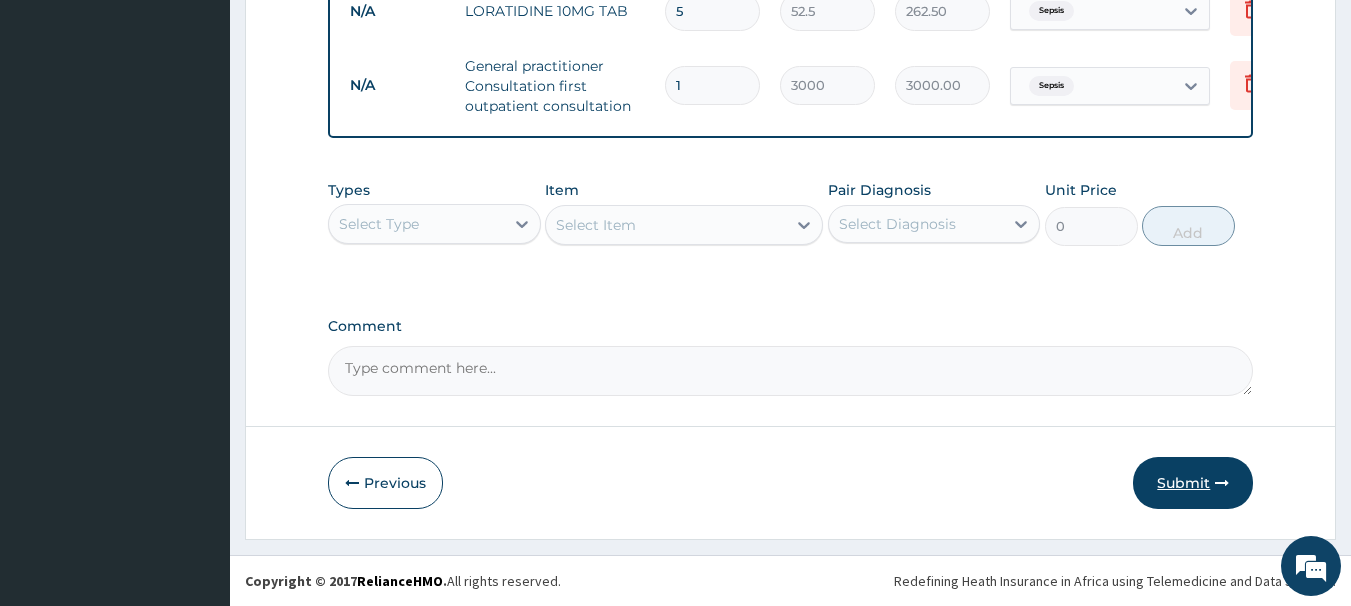 click on "Submit" at bounding box center [1193, 483] 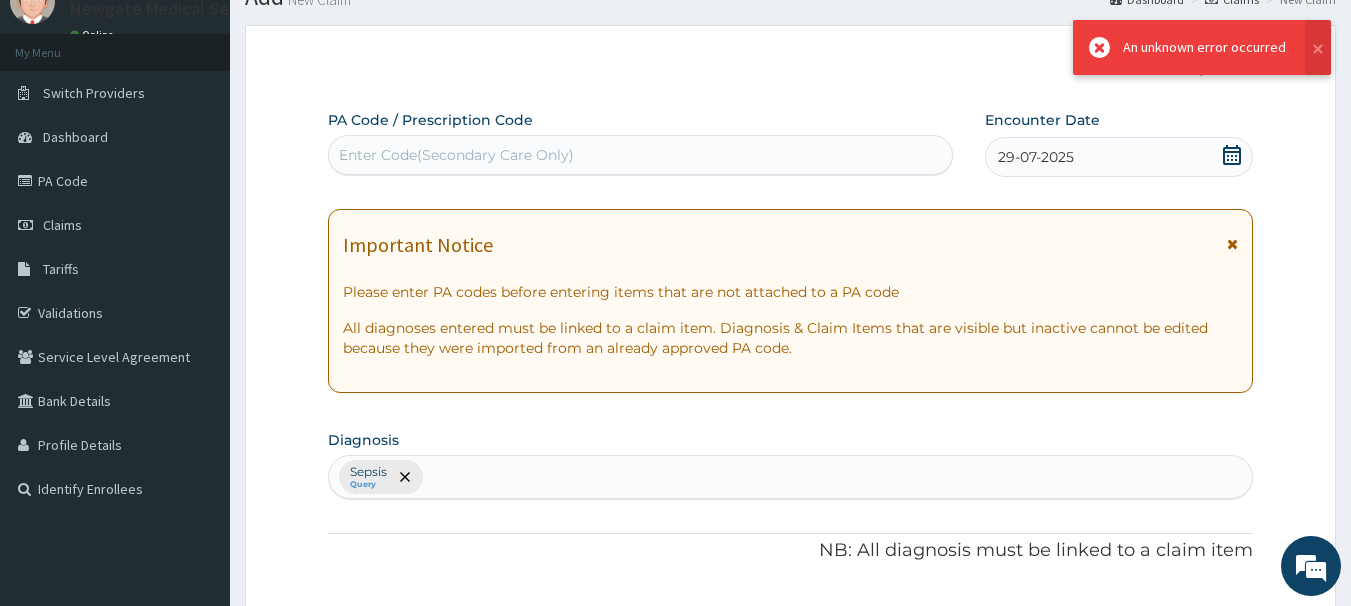 scroll, scrollTop: 836, scrollLeft: 0, axis: vertical 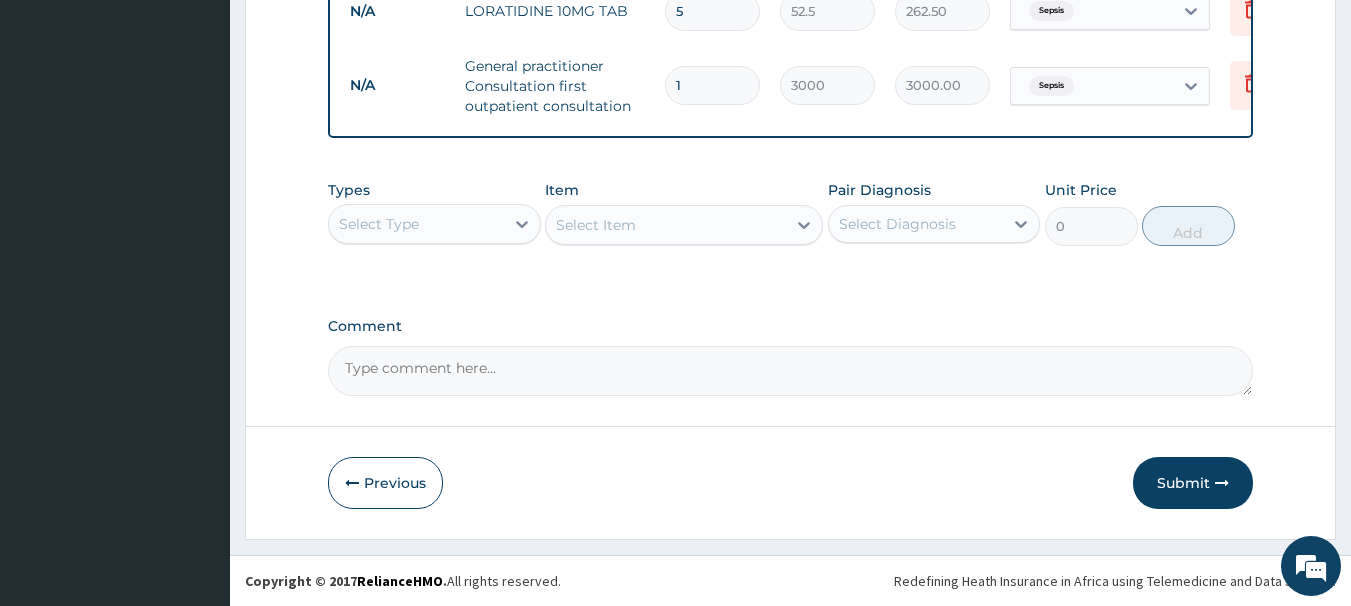 click on "Step  2  of 2 PA Code / Prescription Code Enter Code(Secondary Care Only) Encounter Date 29-07-2025 Important Notice Please enter PA codes before entering items that are not attached to a PA code   All diagnoses entered must be linked to a claim item. Diagnosis & Claim Items that are visible but inactive cannot be edited because they were imported from an already approved PA code. Diagnosis Sepsis Query NB: All diagnosis must be linked to a claim item Claim Items Type Name Quantity Unit Price Total Price Pair Diagnosis Actions N/A LORATIDINE 10MG TAB 5 52.5 262.50 Sepsis Delete N/A General practitioner Consultation first outpatient consultation 1 3000 3000.00 Sepsis Delete Types Select Type Item Select Item Pair Diagnosis Select Diagnosis Unit Price 0 Add Comment     Previous   Submit" at bounding box center [790, -88] 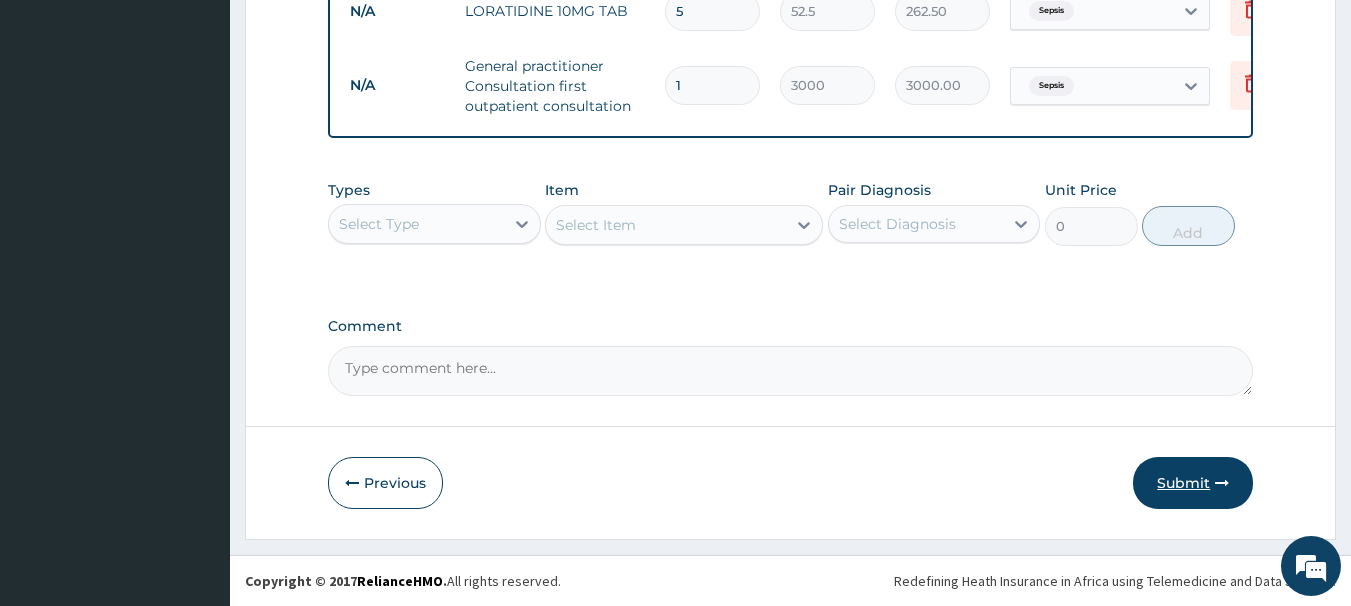 click on "Submit" at bounding box center [1193, 483] 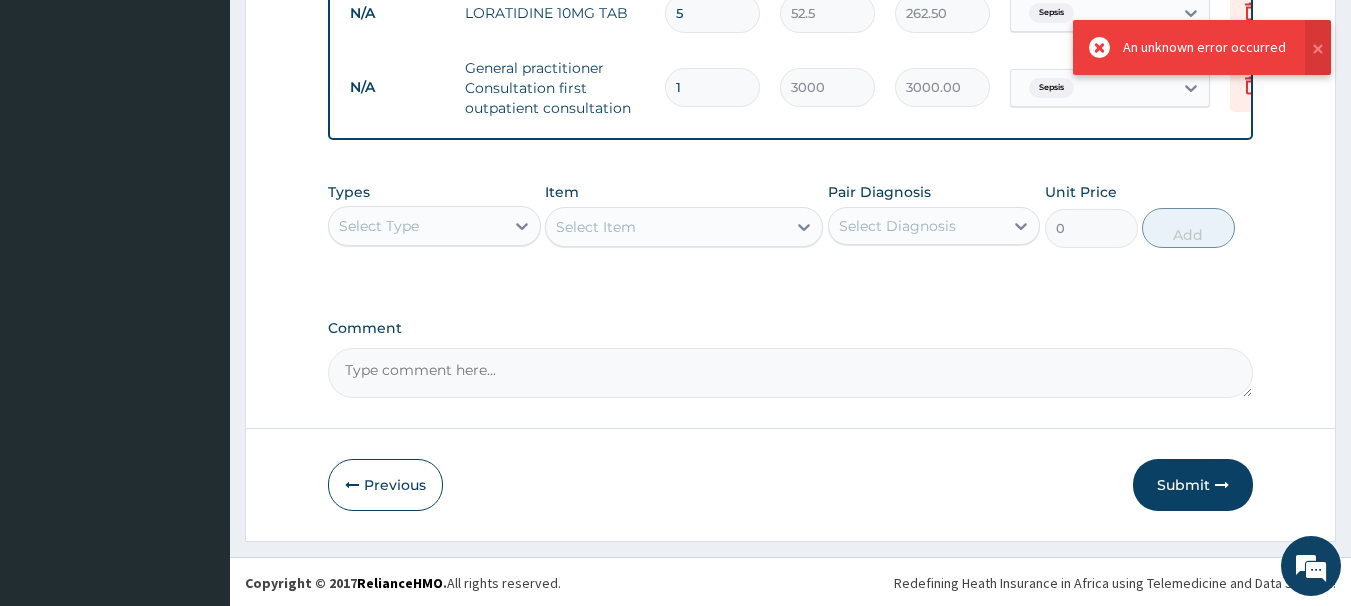 scroll, scrollTop: 836, scrollLeft: 0, axis: vertical 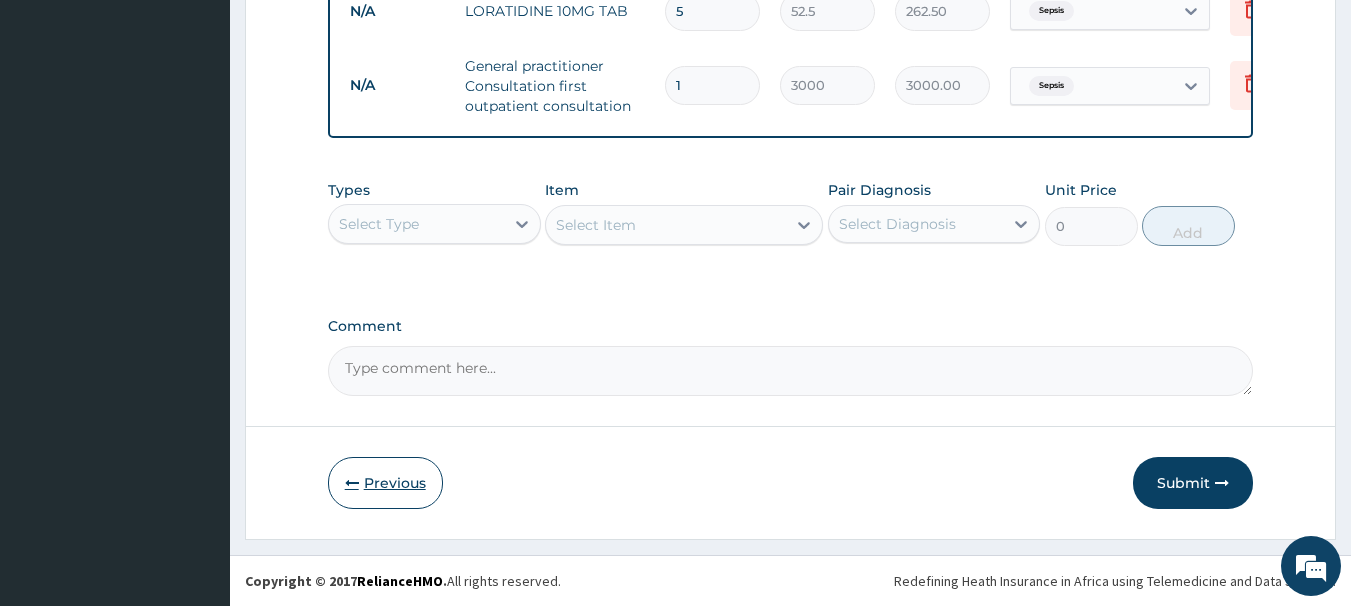 click on "Previous" at bounding box center (385, 483) 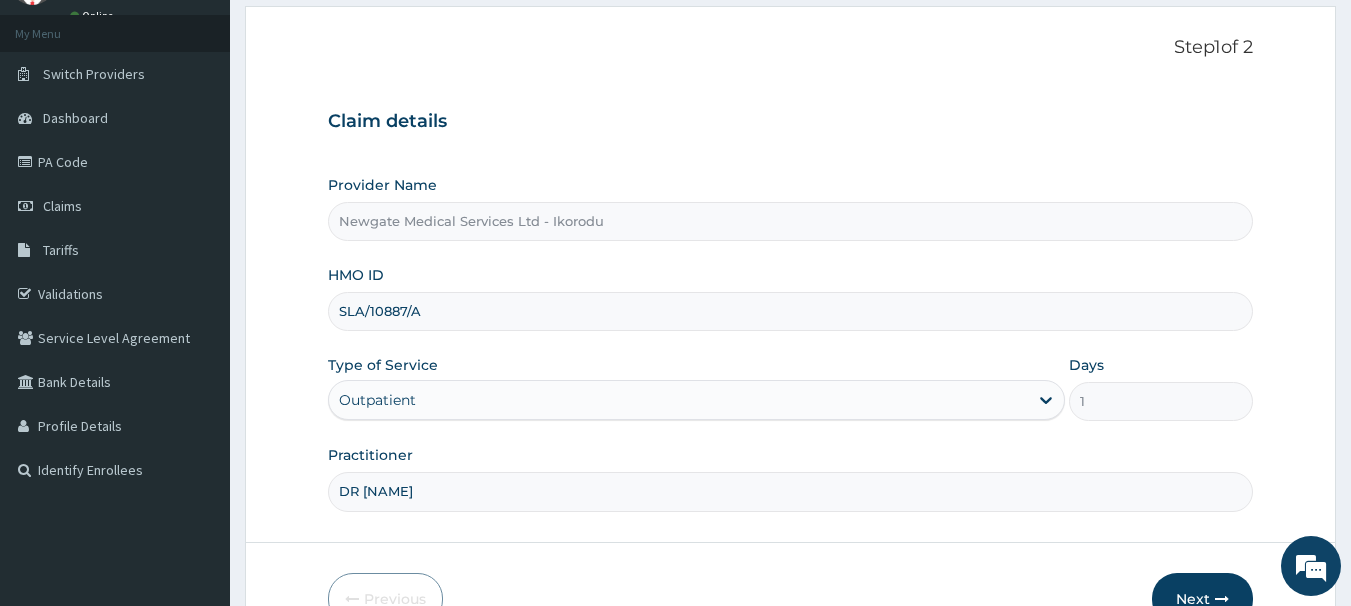 scroll, scrollTop: 216, scrollLeft: 0, axis: vertical 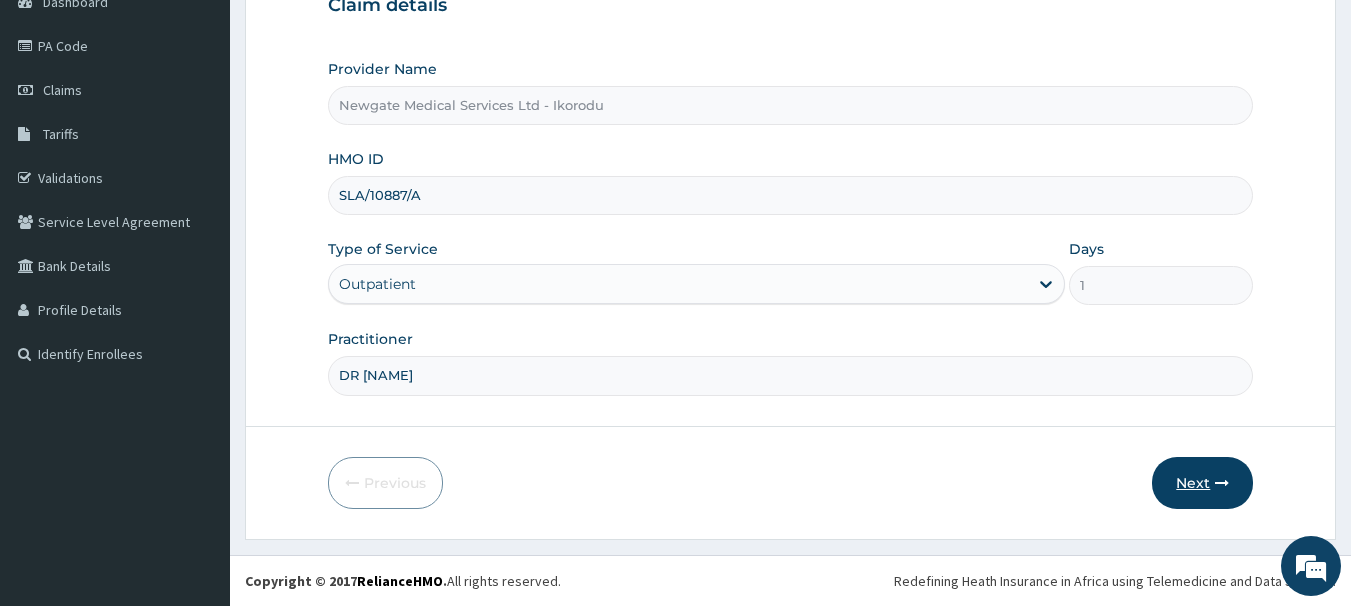 click on "Next" at bounding box center (1202, 483) 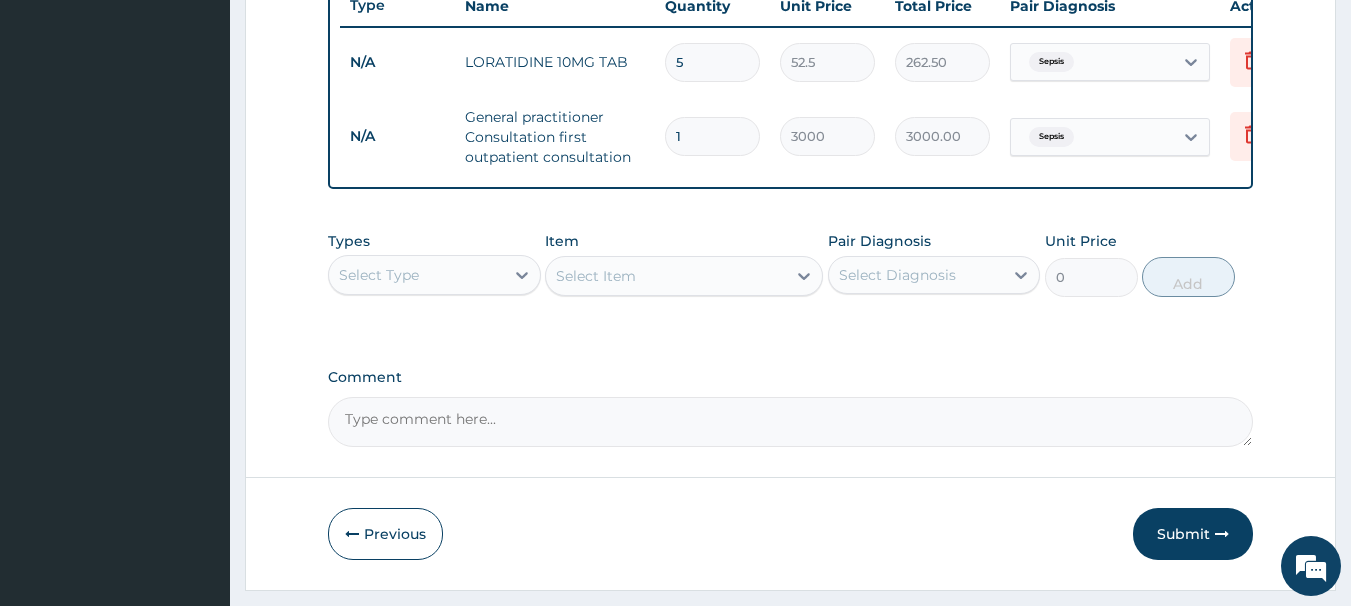 scroll, scrollTop: 836, scrollLeft: 0, axis: vertical 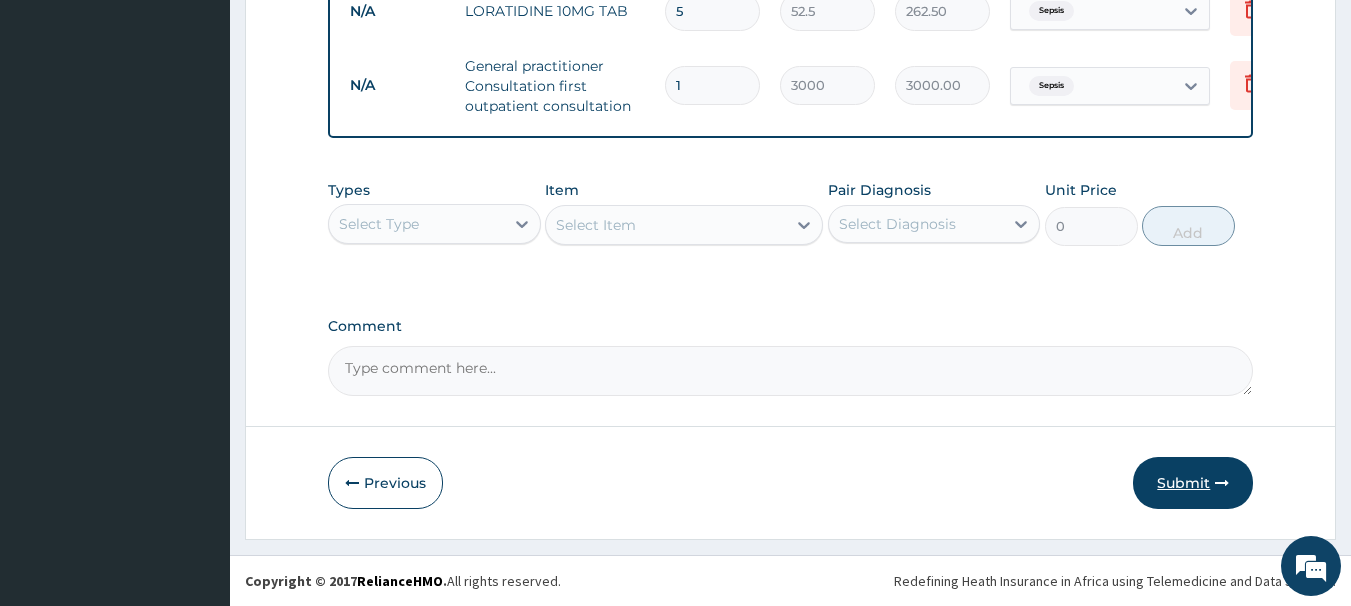 click on "Submit" at bounding box center [1193, 483] 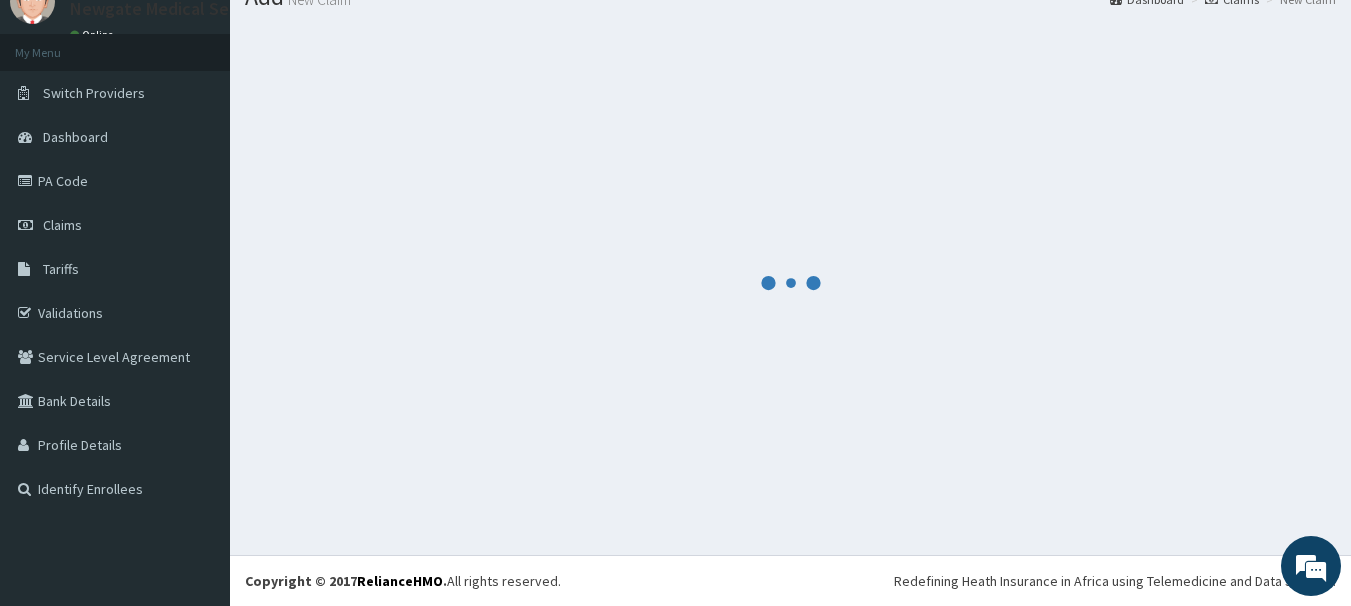 scroll, scrollTop: 836, scrollLeft: 0, axis: vertical 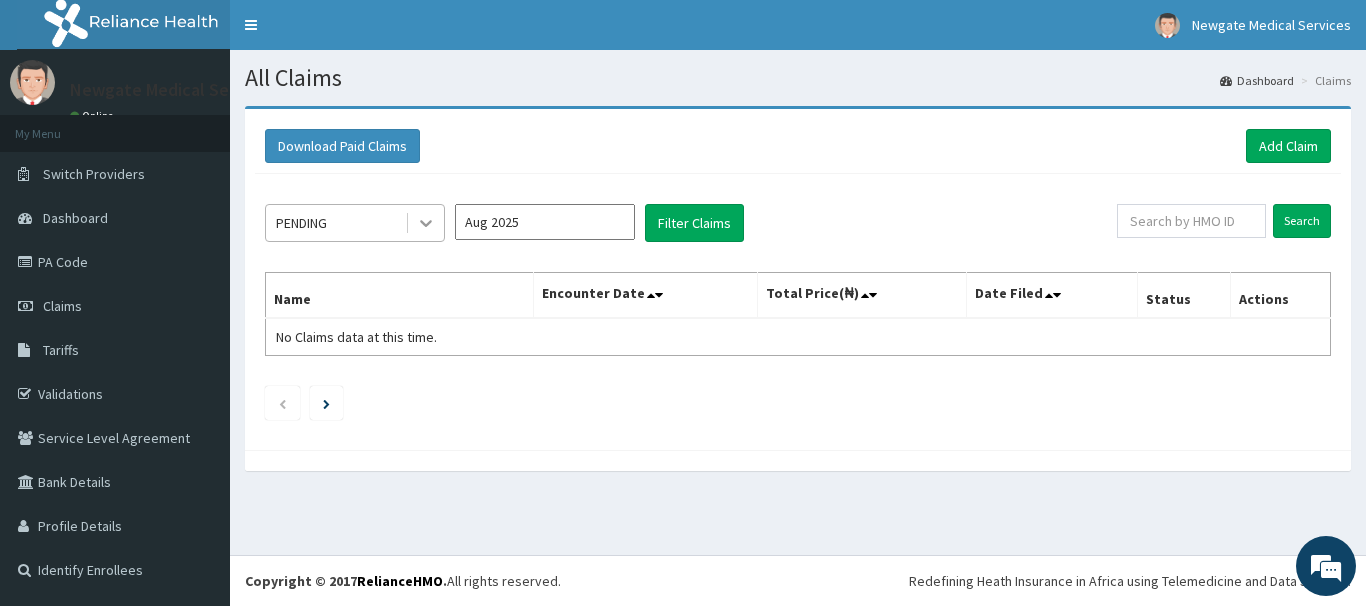 click 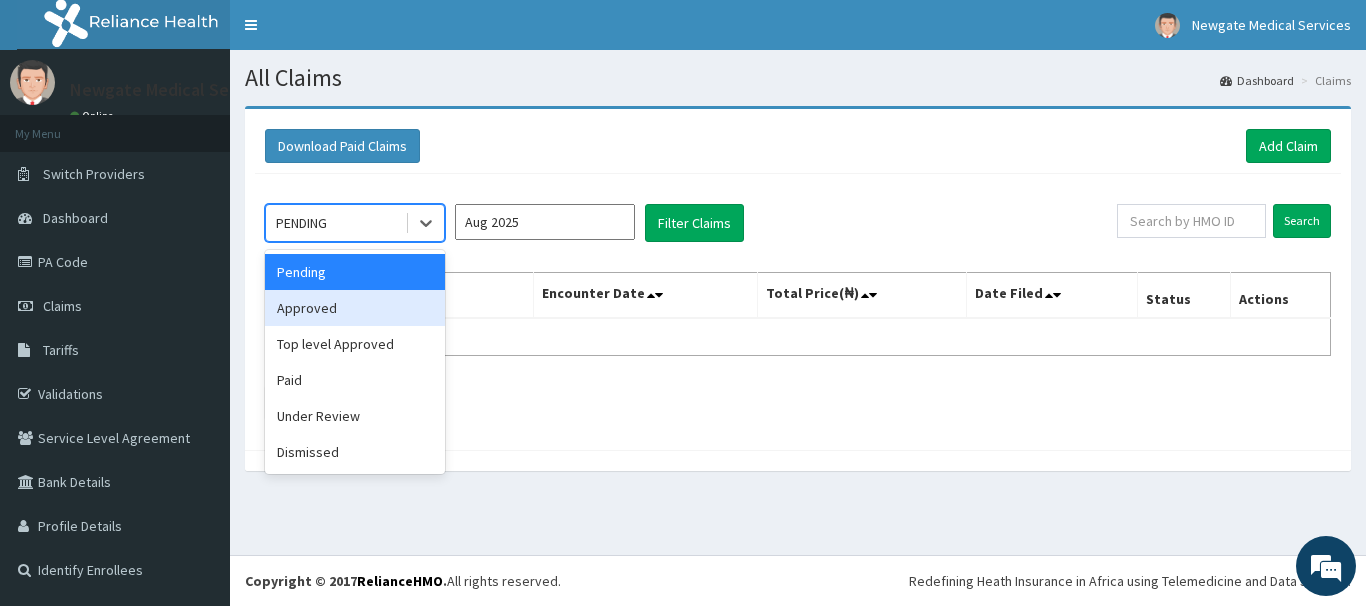 click on "Approved" at bounding box center (355, 308) 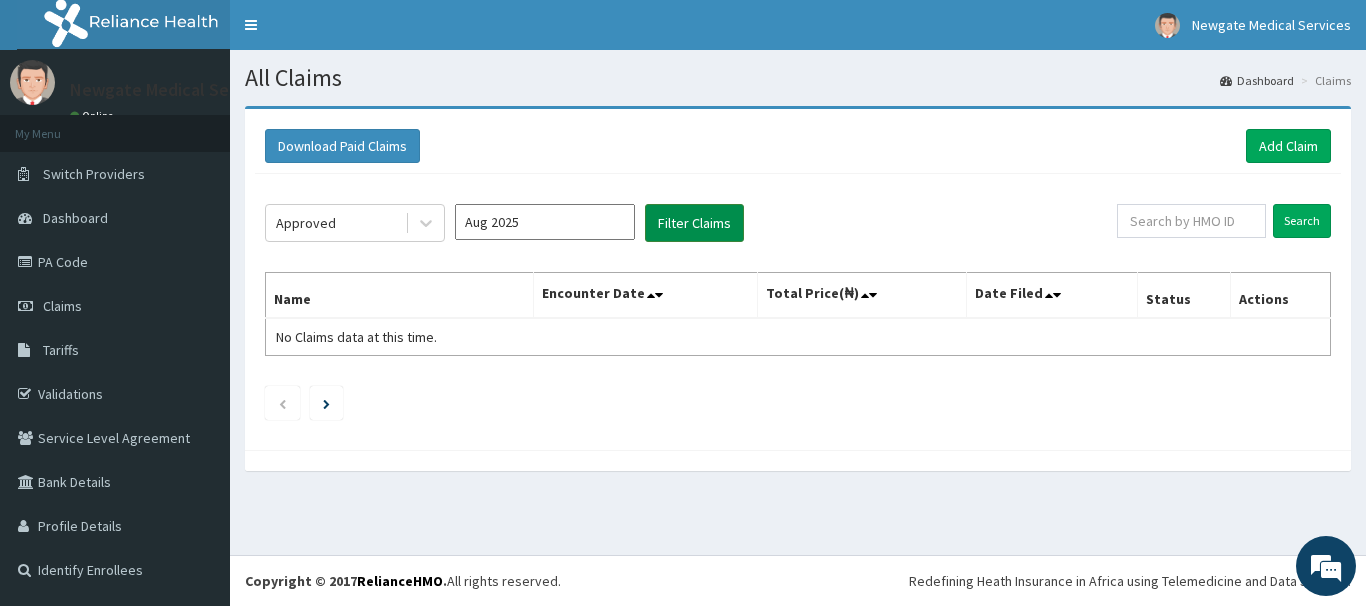 click on "Filter Claims" at bounding box center [694, 223] 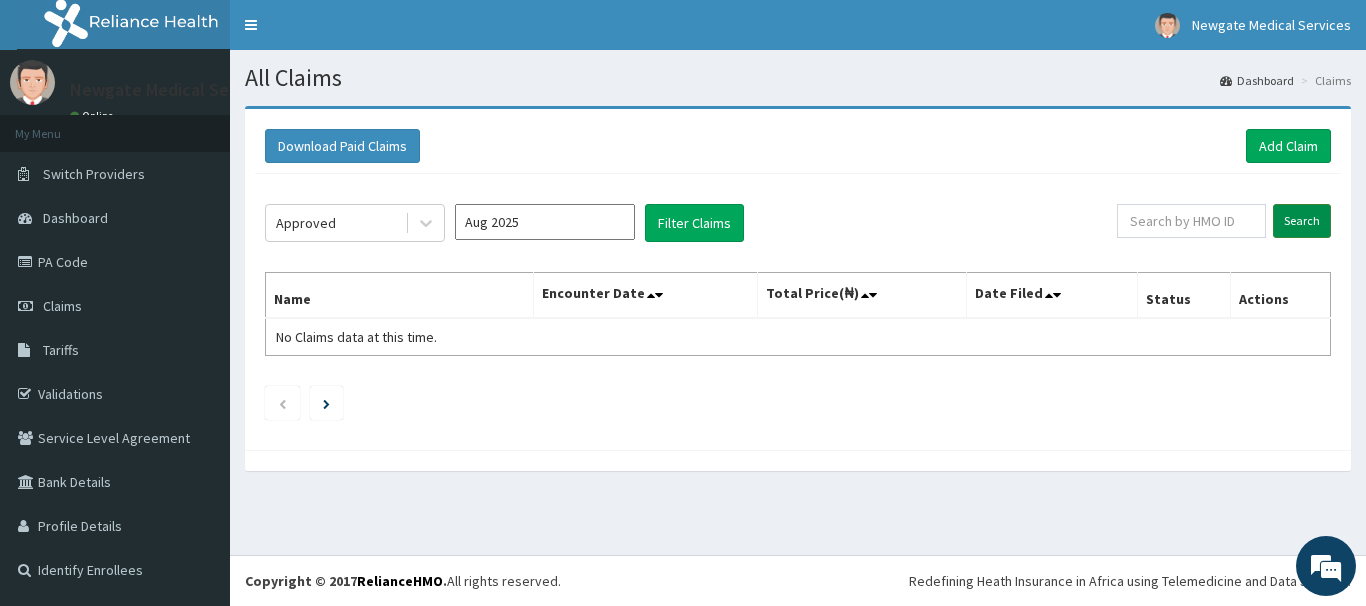 click on "Search" at bounding box center [1302, 221] 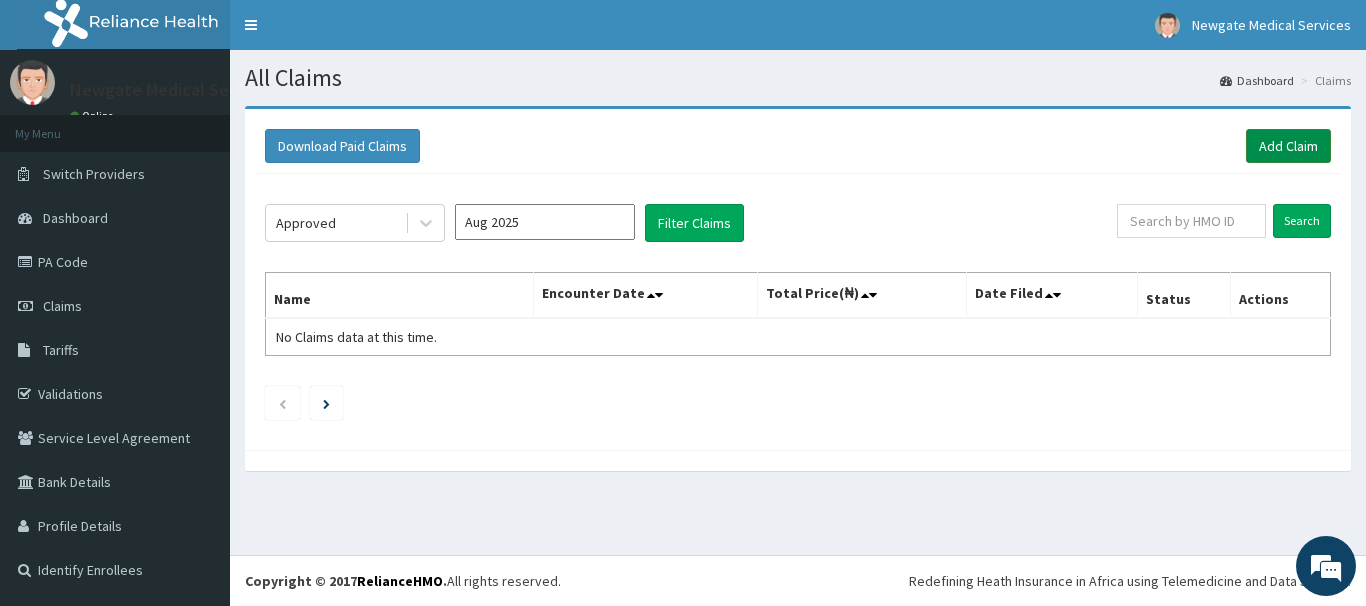 click on "Add Claim" at bounding box center [1288, 146] 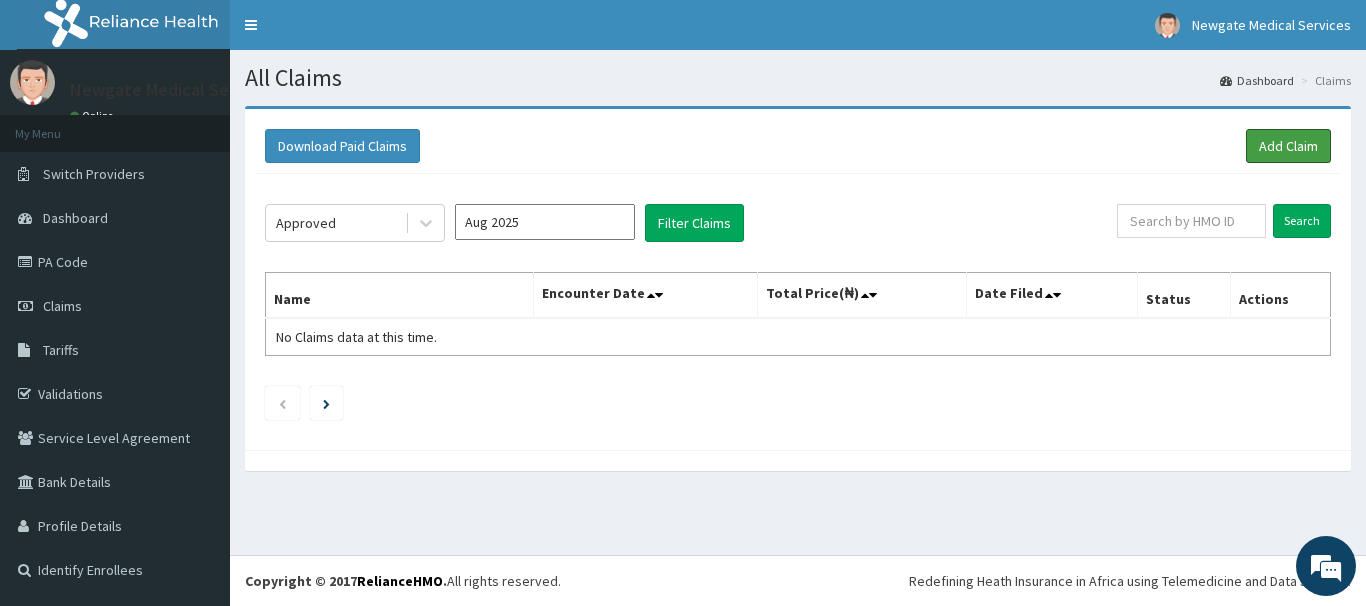 scroll, scrollTop: 0, scrollLeft: 0, axis: both 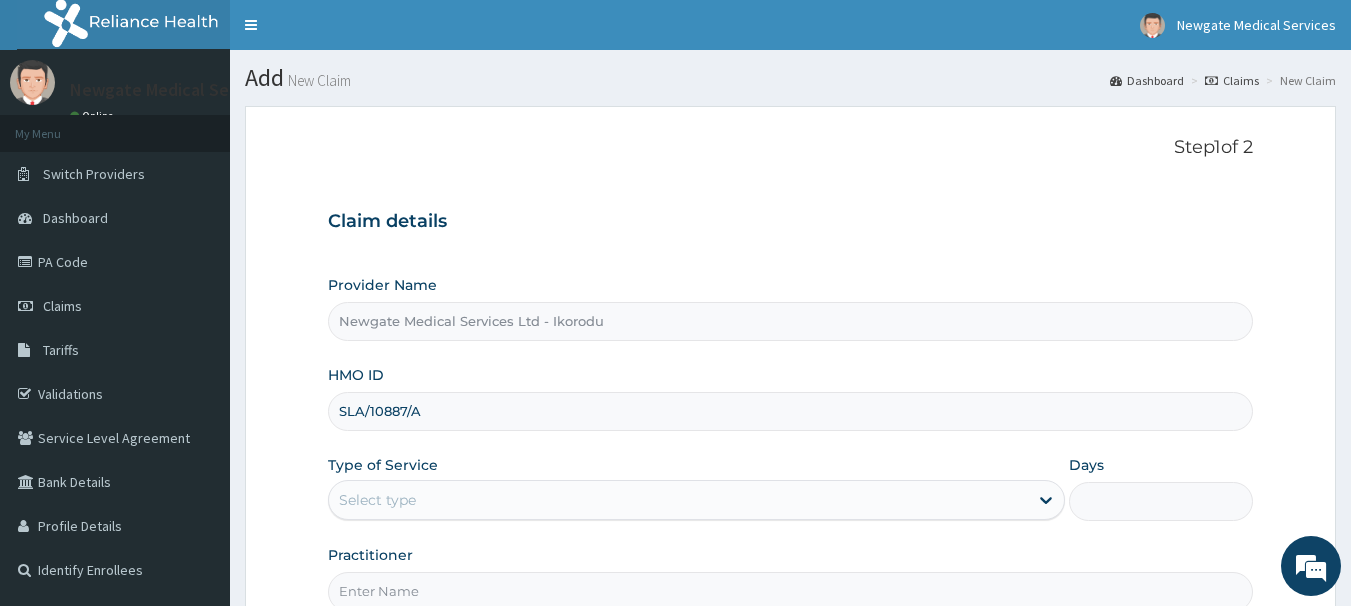 type on "SLA/10887/A" 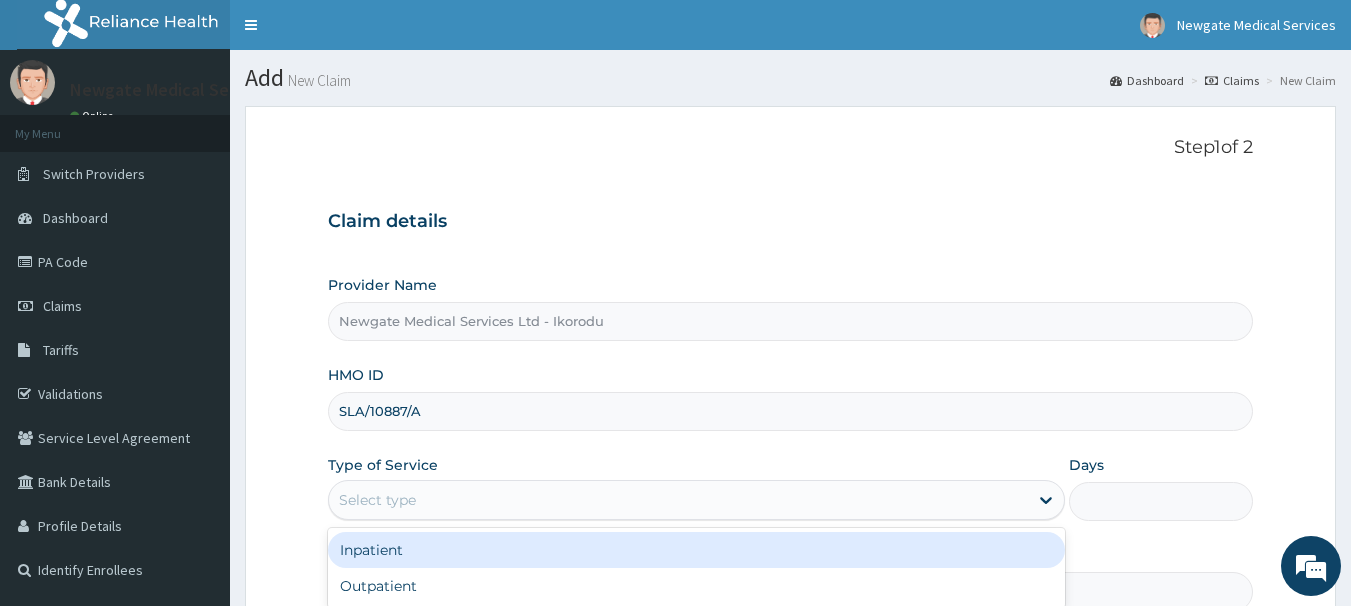 scroll, scrollTop: 216, scrollLeft: 0, axis: vertical 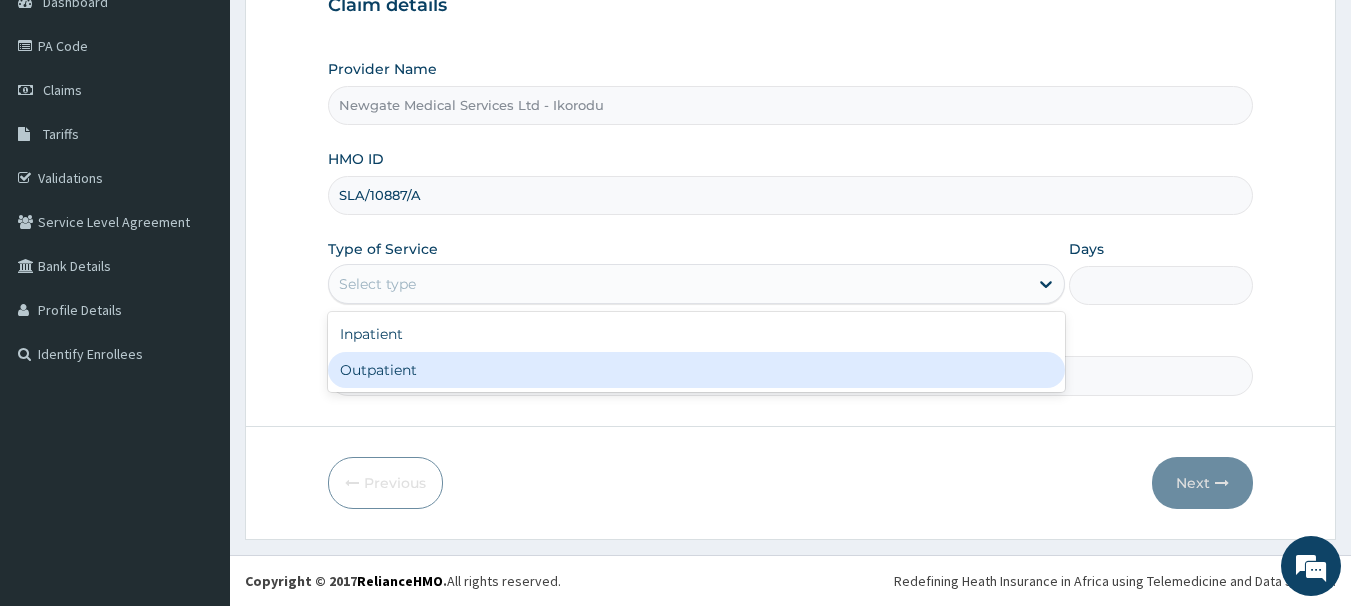 click on "Outpatient" at bounding box center (696, 370) 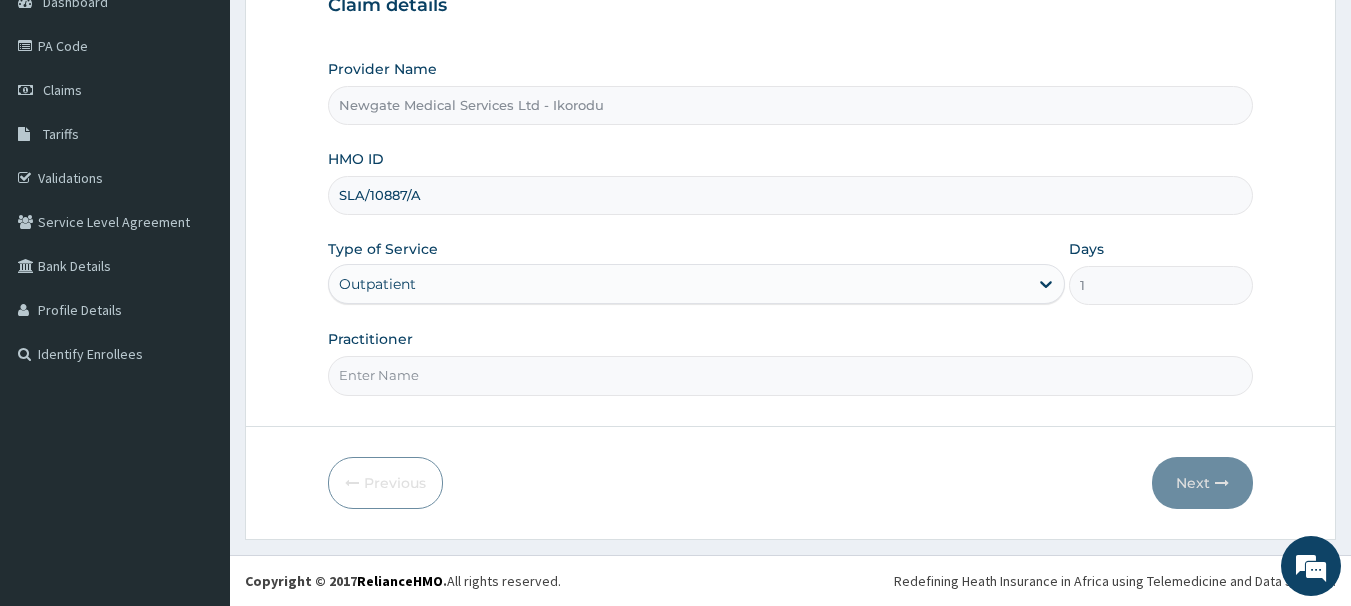 click on "Practitioner" at bounding box center [791, 375] 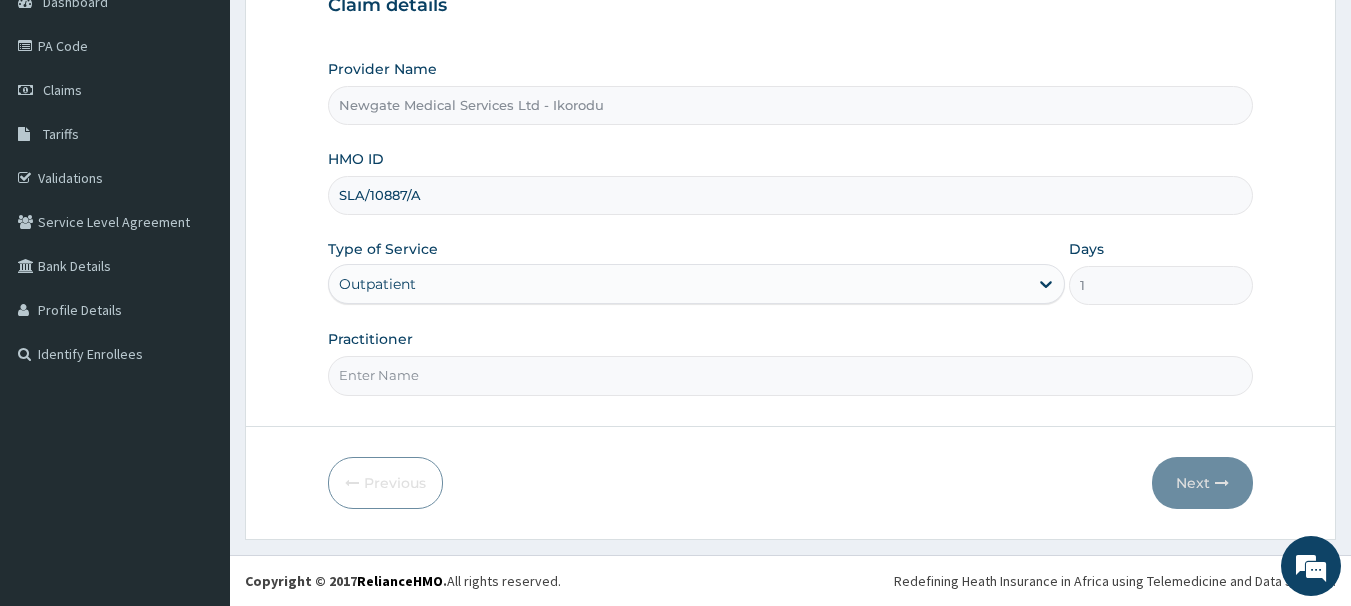 click on "Practitioner" at bounding box center [791, 375] 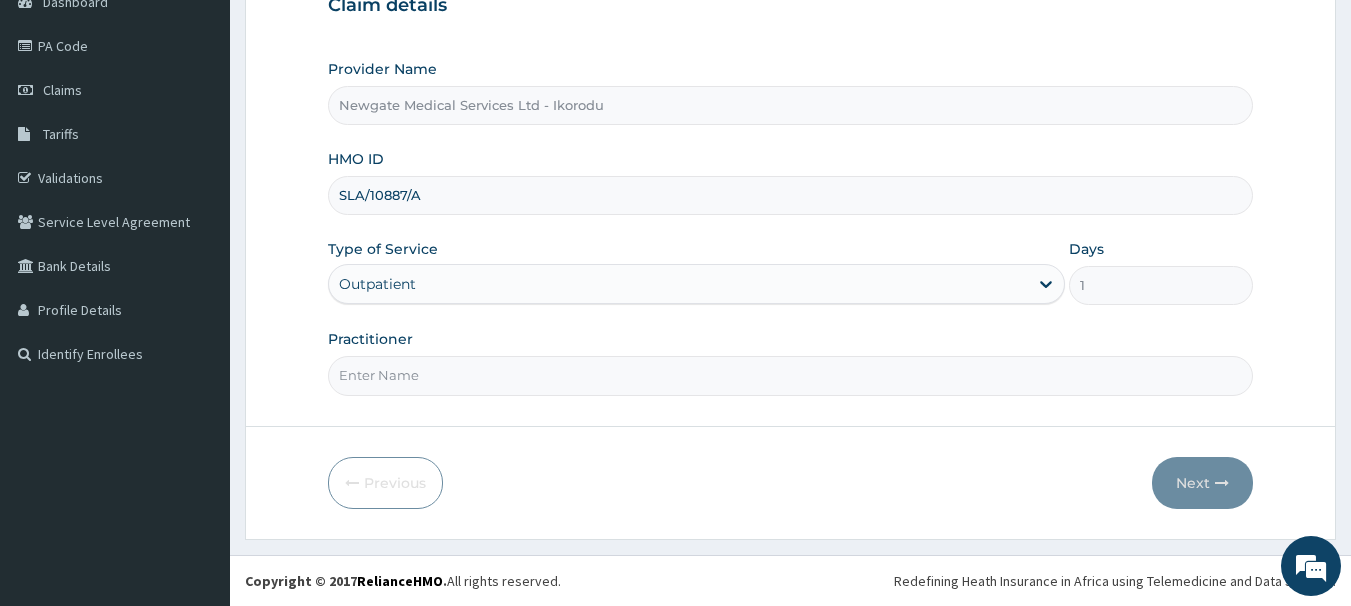 type on "DR [NAME]" 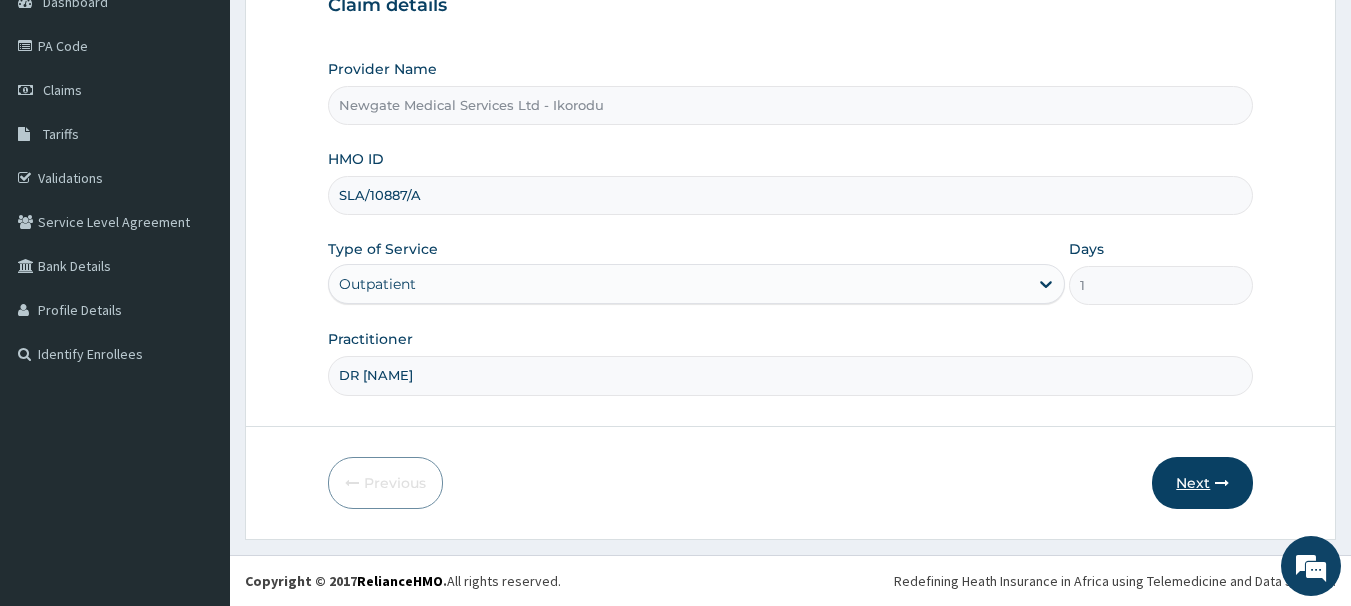 click on "Next" at bounding box center (1202, 483) 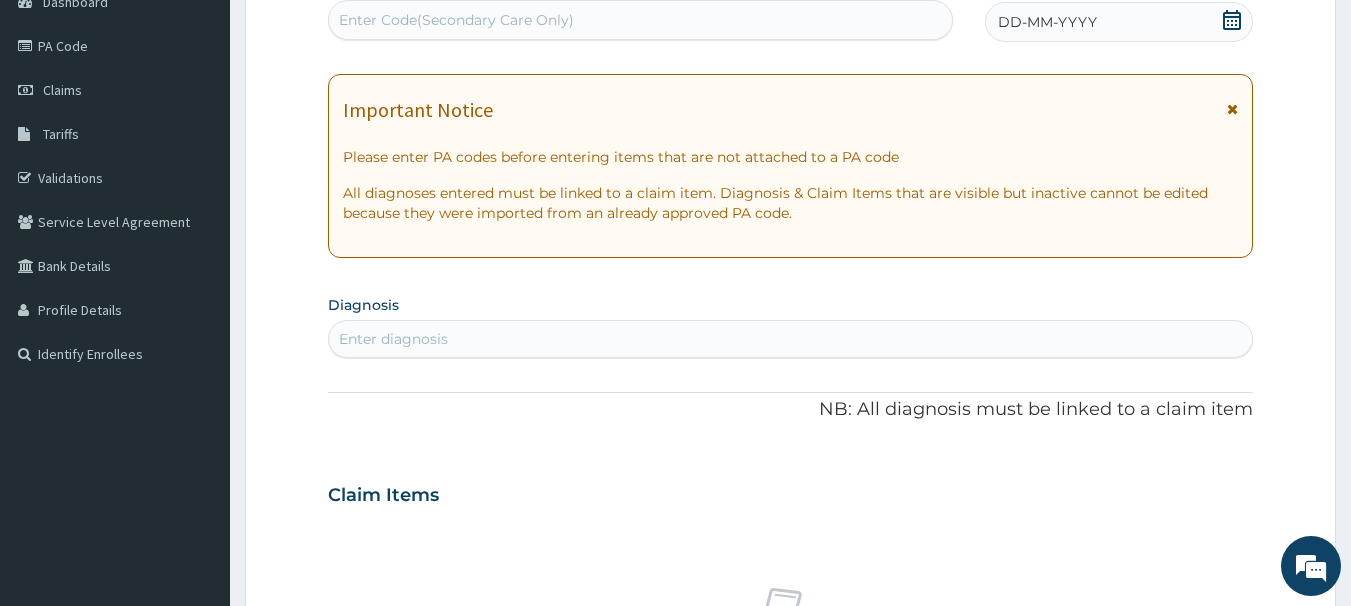 click on "DD-MM-YYYY" at bounding box center [1119, 22] 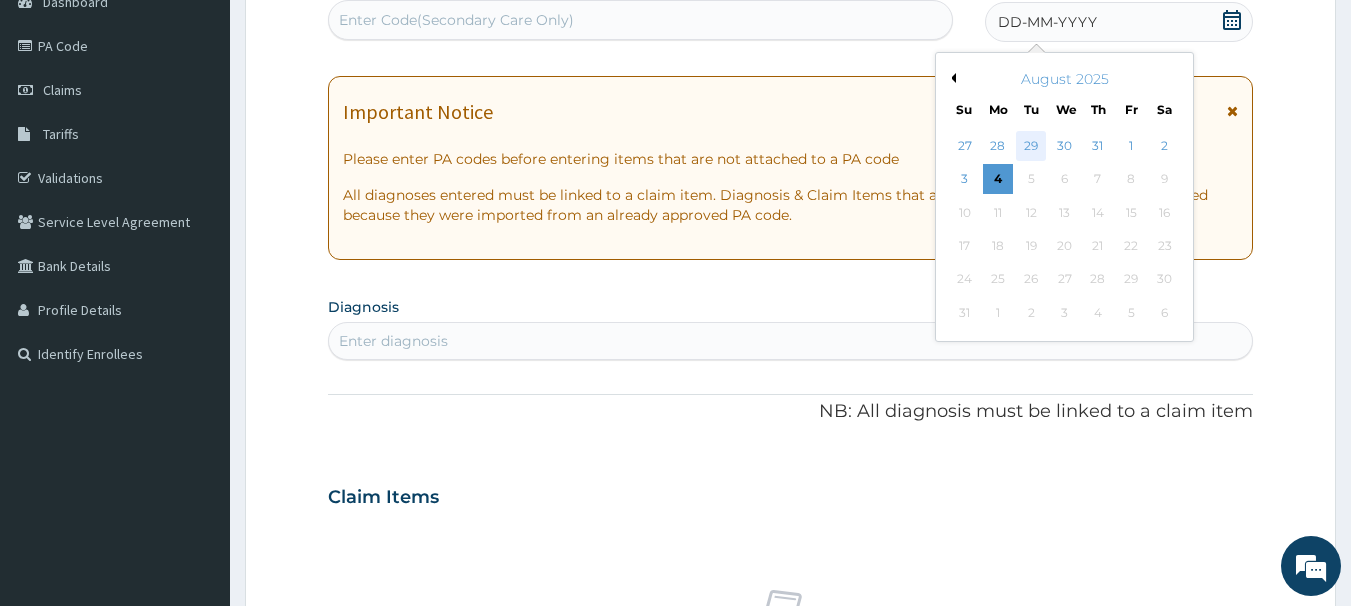 click on "29" at bounding box center [1032, 146] 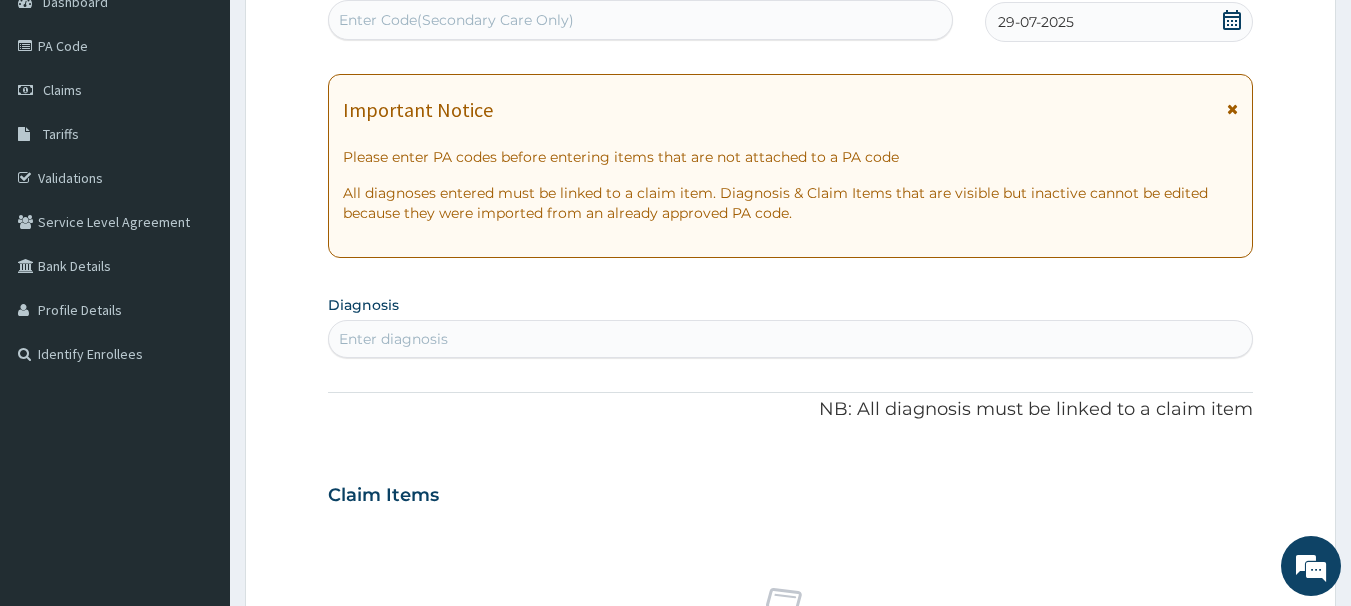 scroll, scrollTop: 0, scrollLeft: 0, axis: both 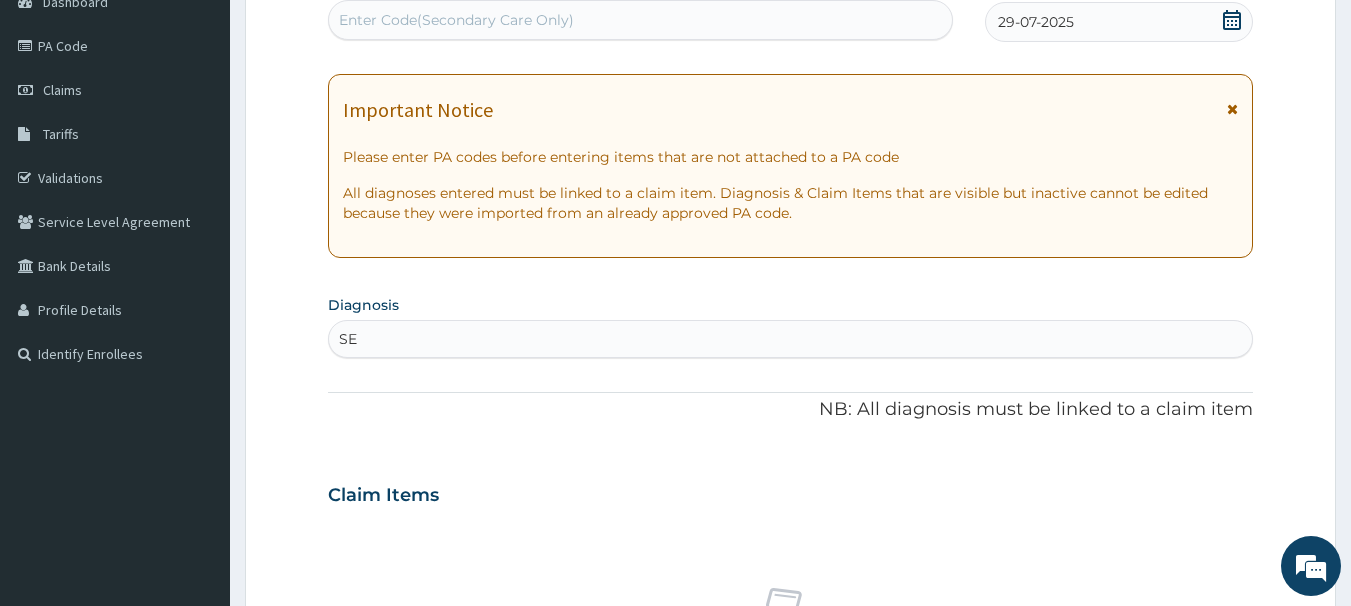 type on "SEP" 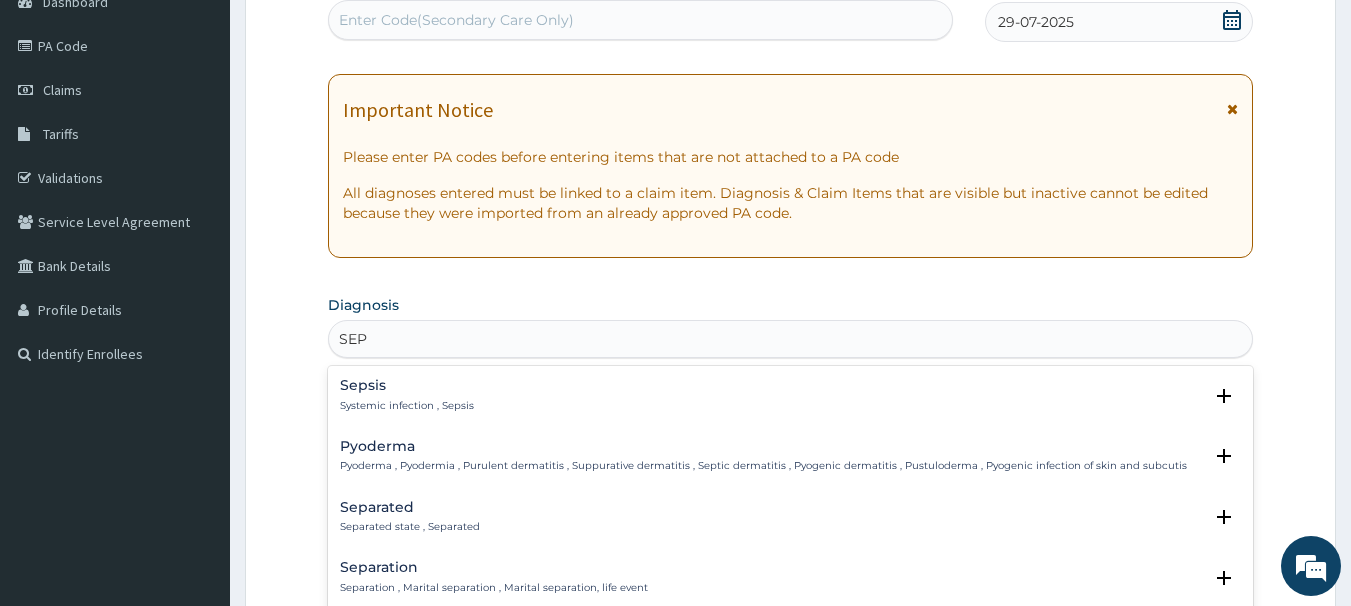 click on "Systemic infection , Sepsis" at bounding box center [407, 406] 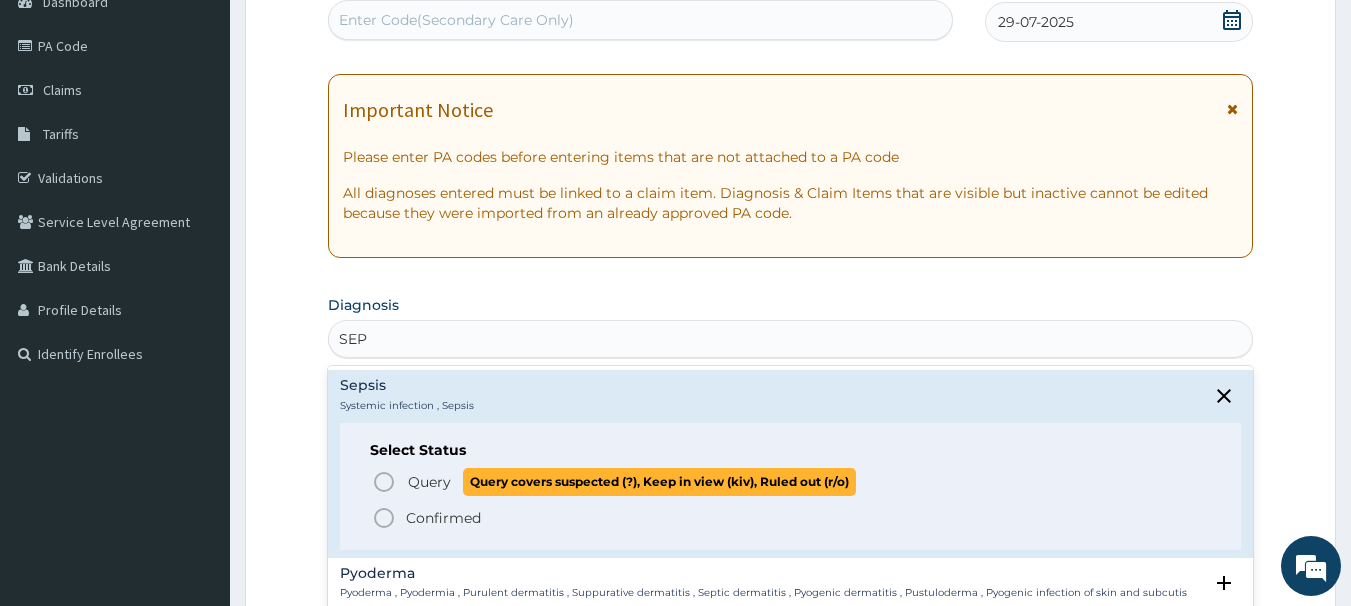 click 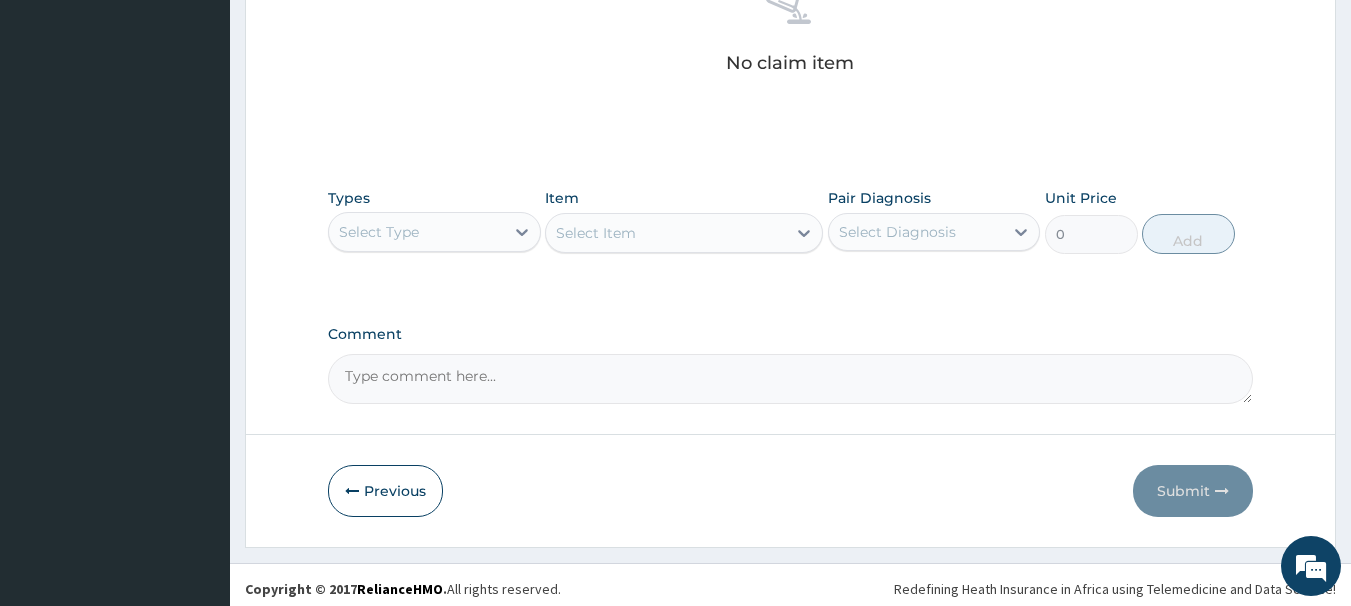scroll, scrollTop: 836, scrollLeft: 0, axis: vertical 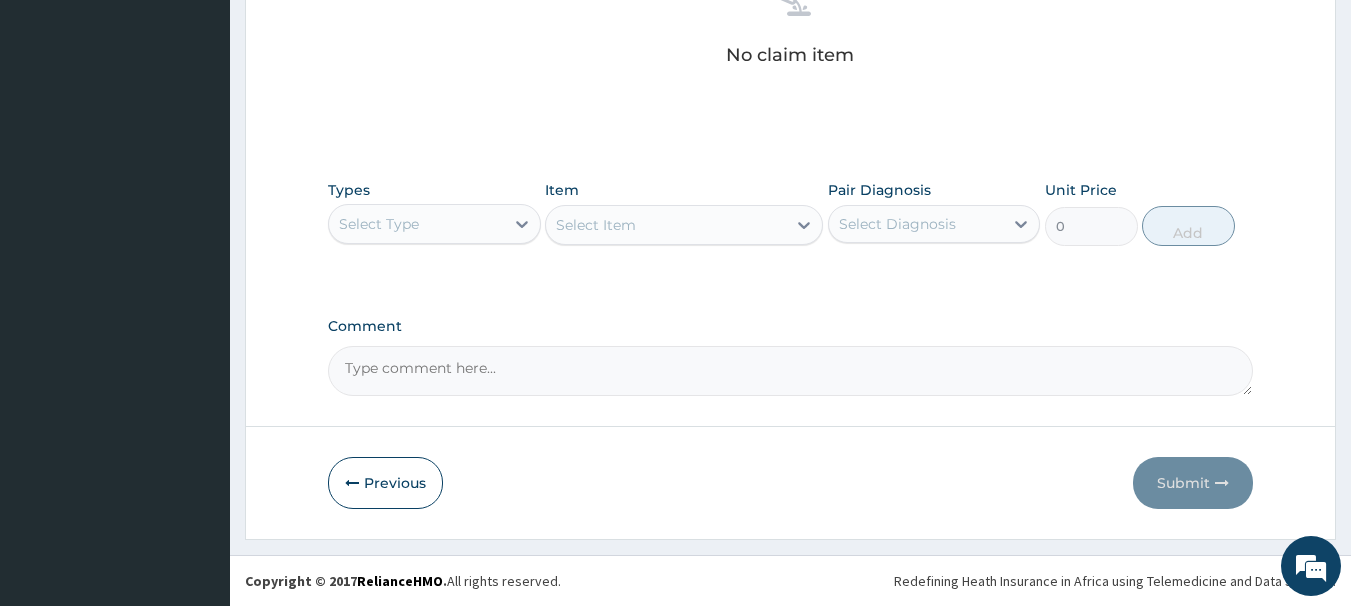click on "Select Type" at bounding box center (434, 224) 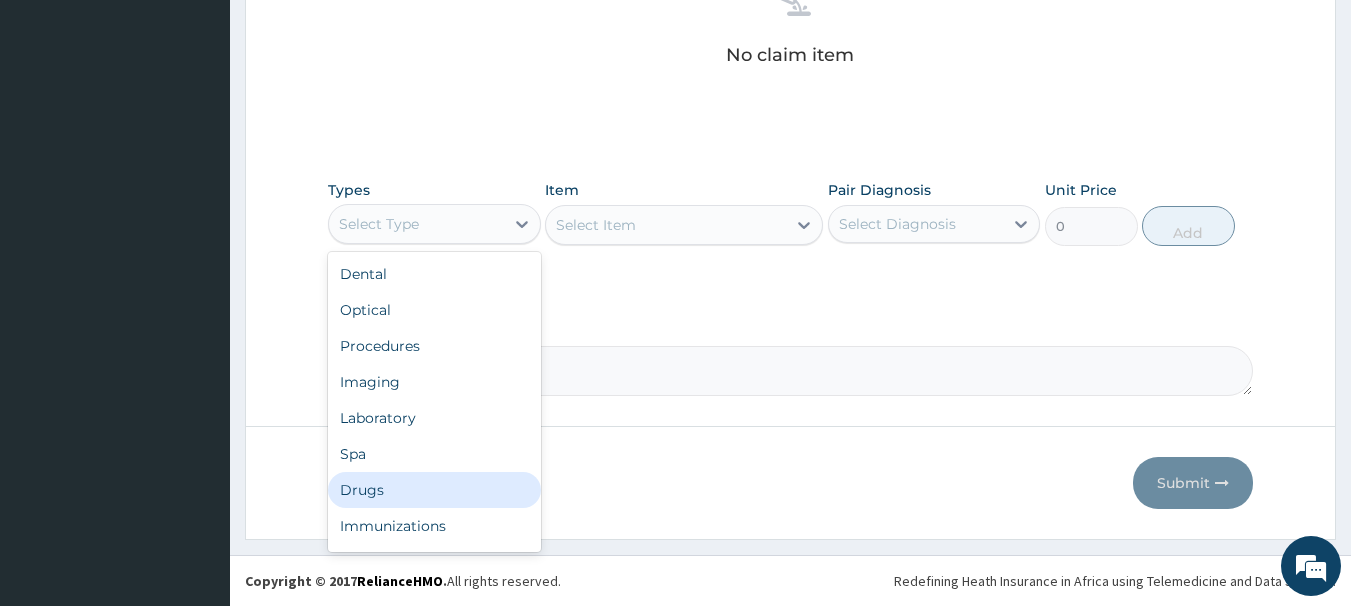 click on "Drugs" at bounding box center (434, 490) 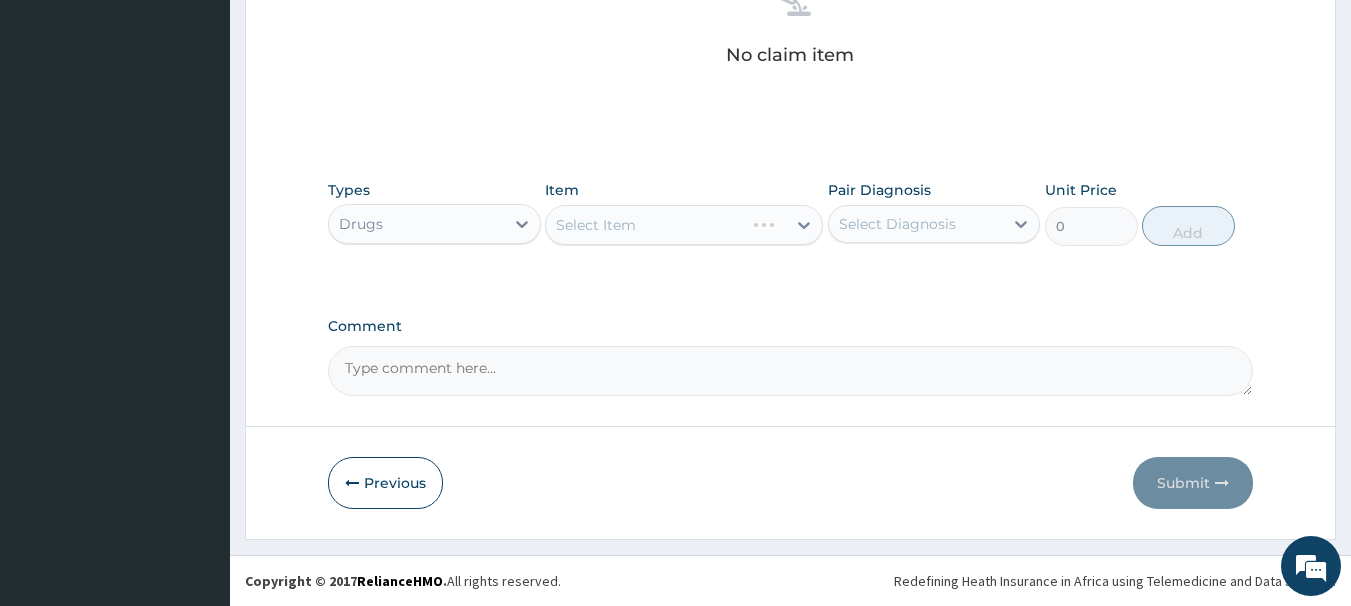 click on "Select Item" at bounding box center [645, 225] 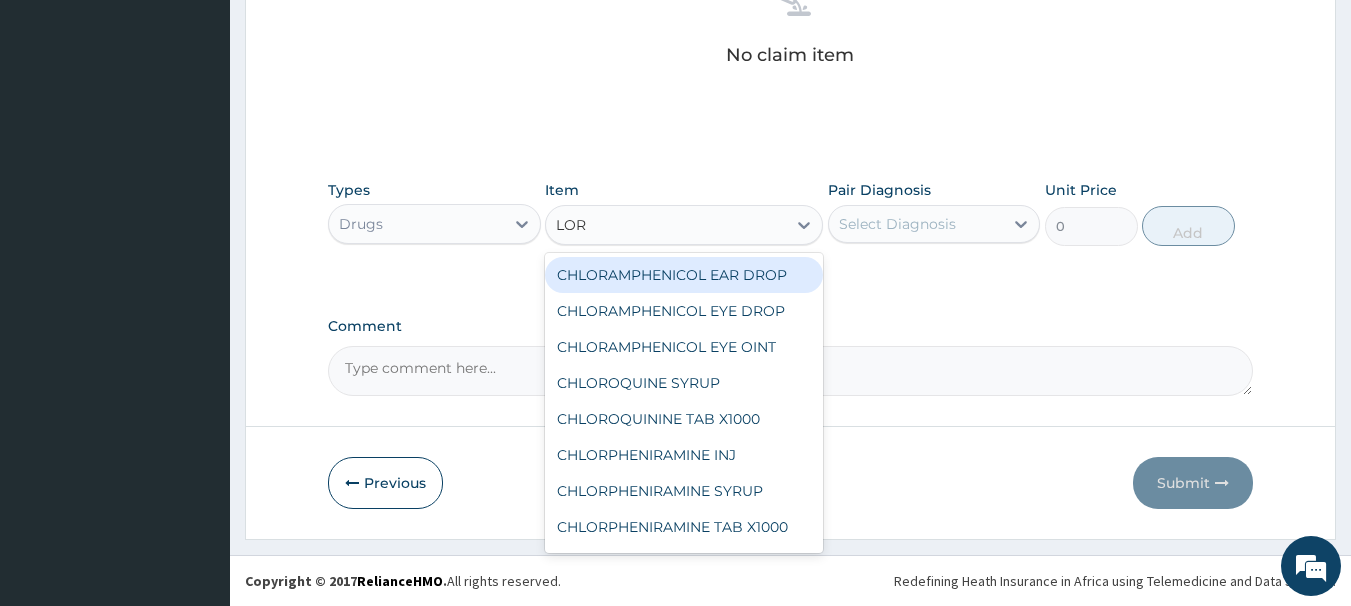 type on "LORA" 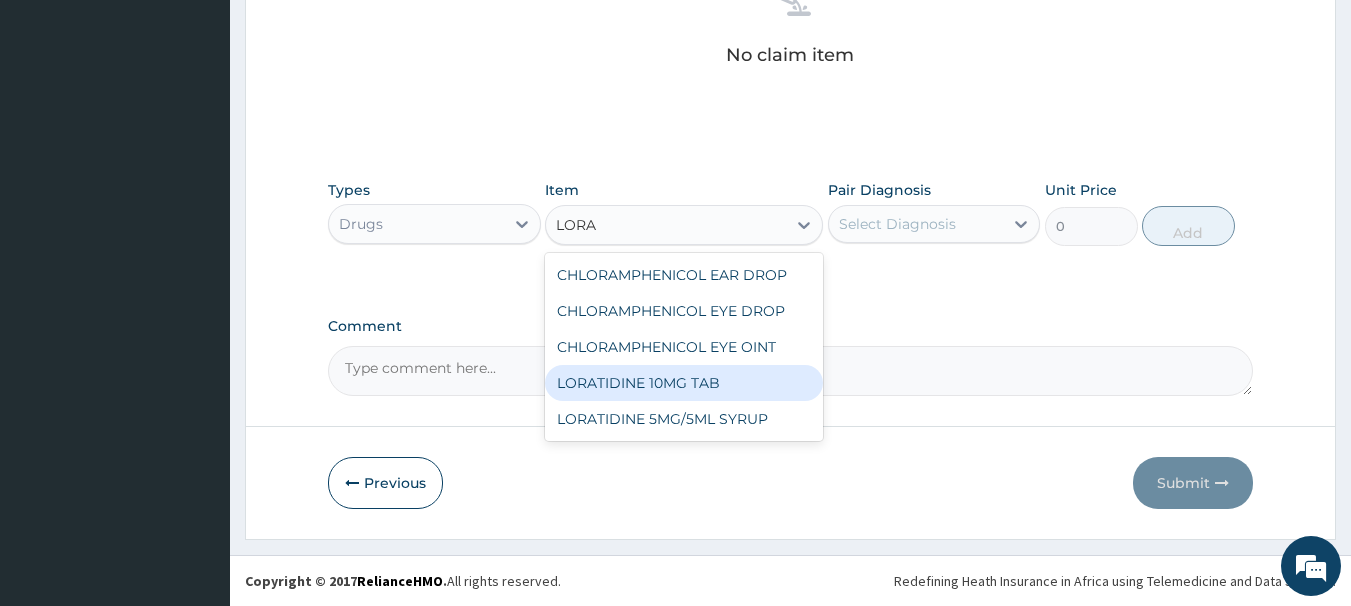 click on "LORATIDINE 10MG TAB" at bounding box center [684, 383] 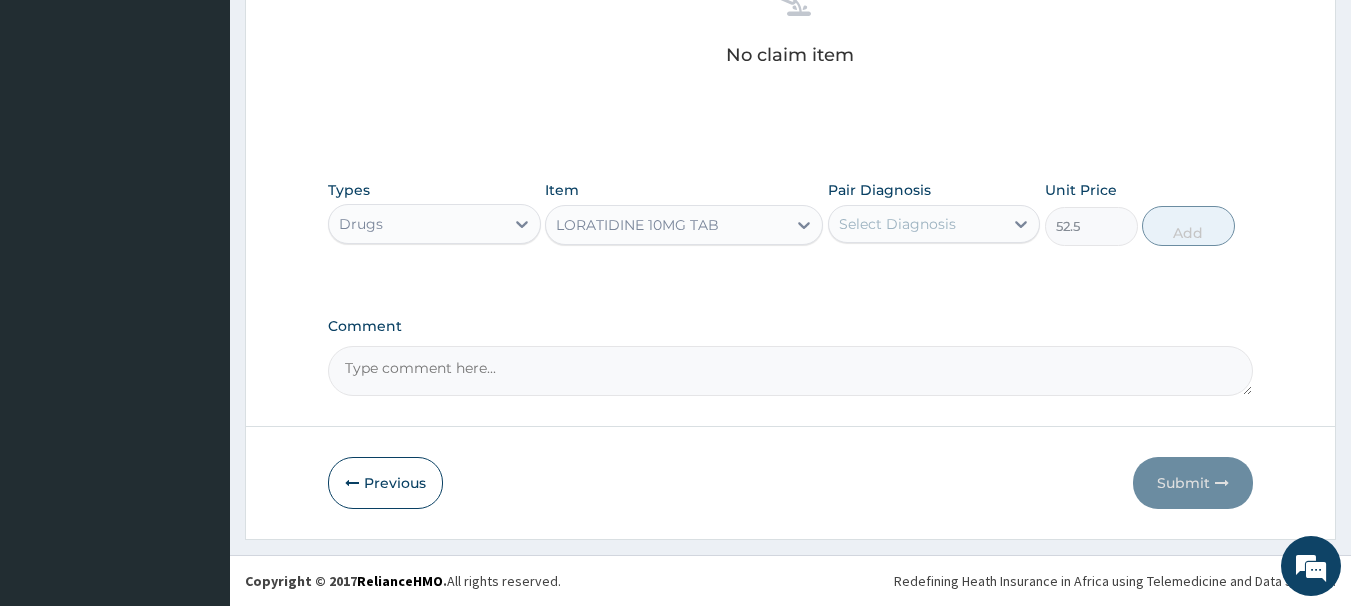 click on "Pair Diagnosis" at bounding box center [879, 190] 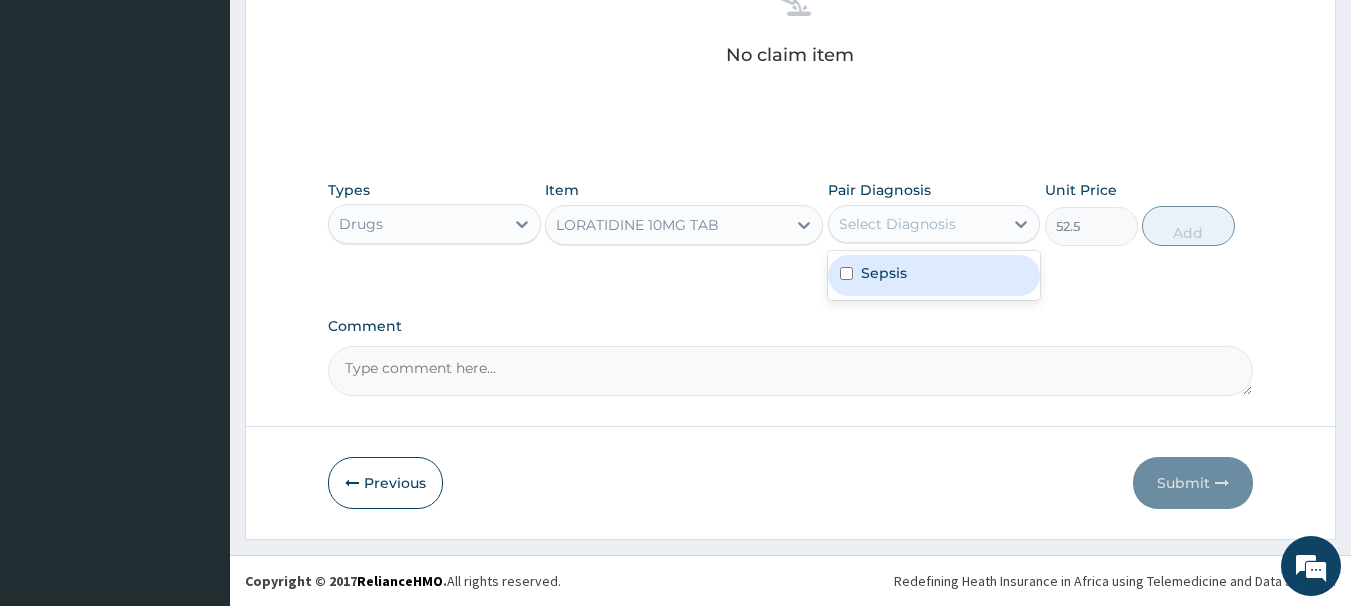 click on "Sepsis" at bounding box center [934, 275] 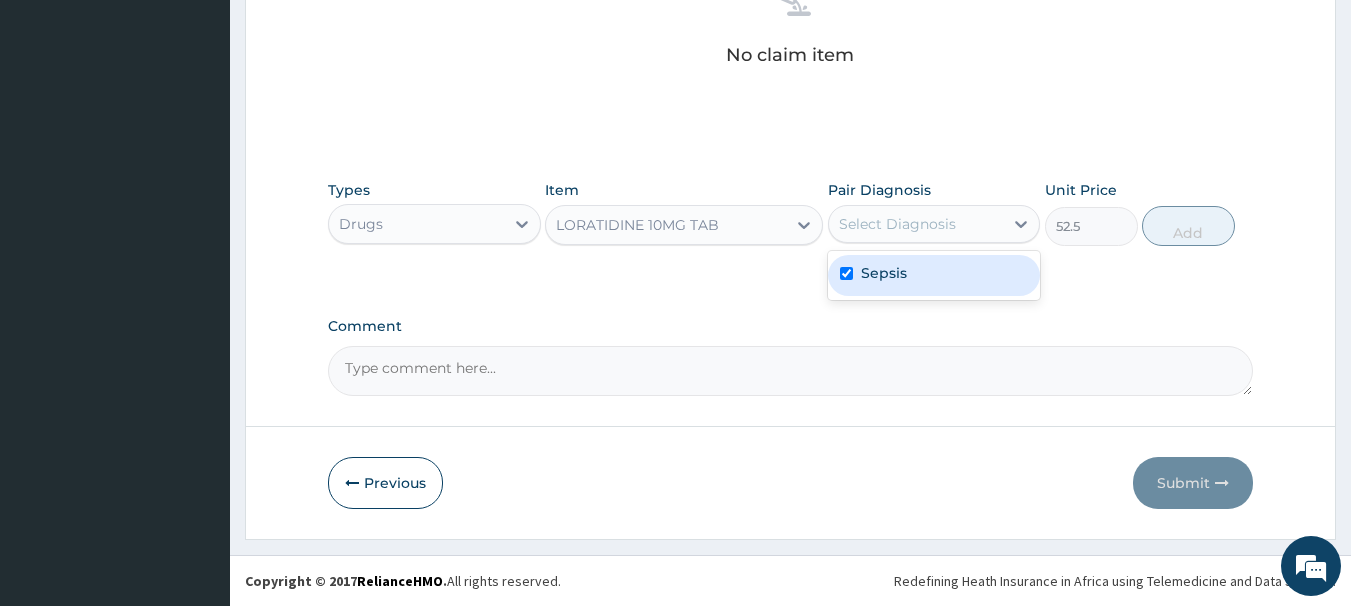 checkbox on "true" 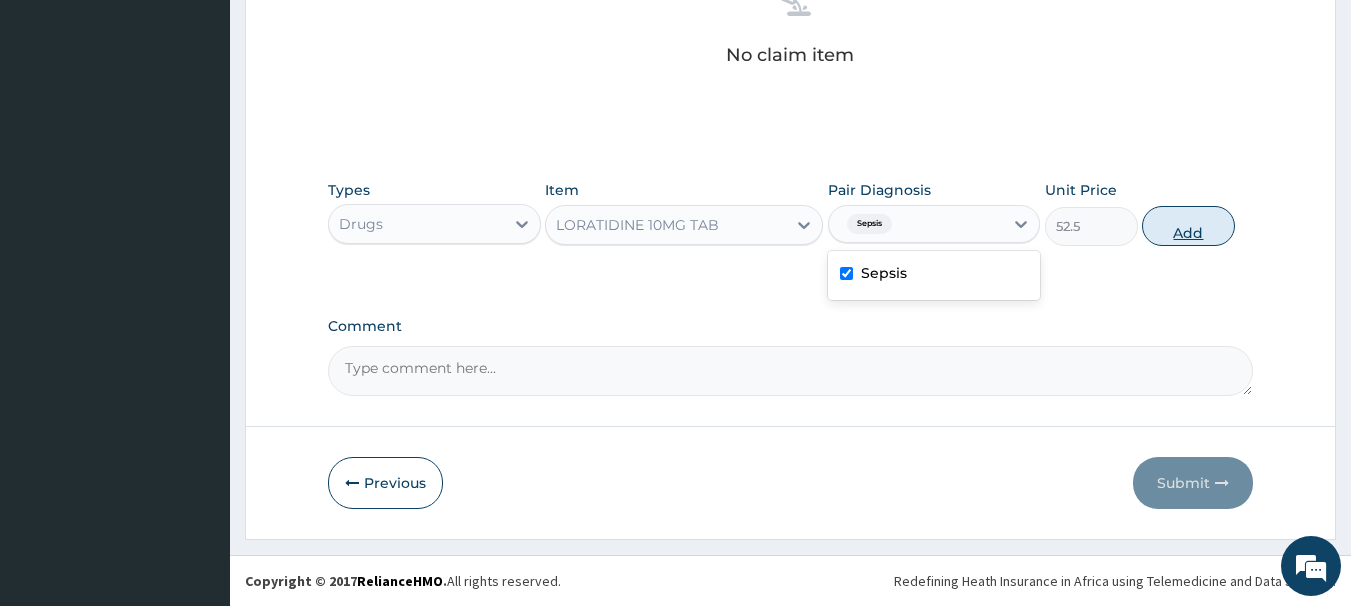 click on "Add" at bounding box center [1188, 226] 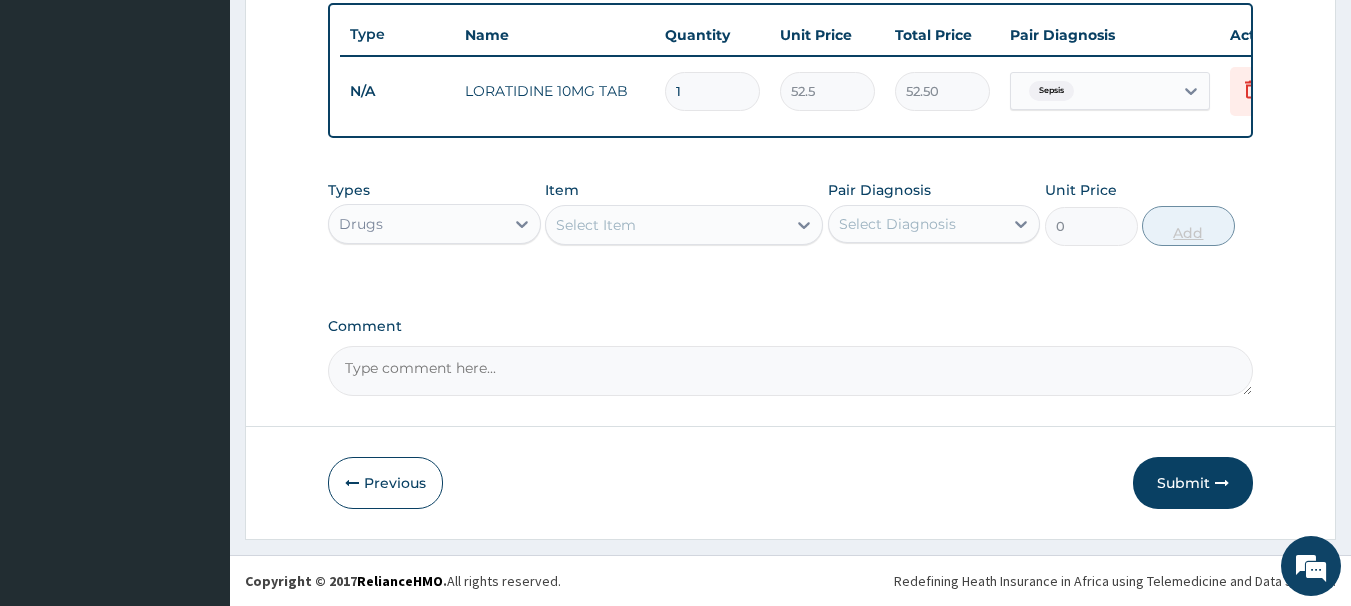 scroll, scrollTop: 756, scrollLeft: 0, axis: vertical 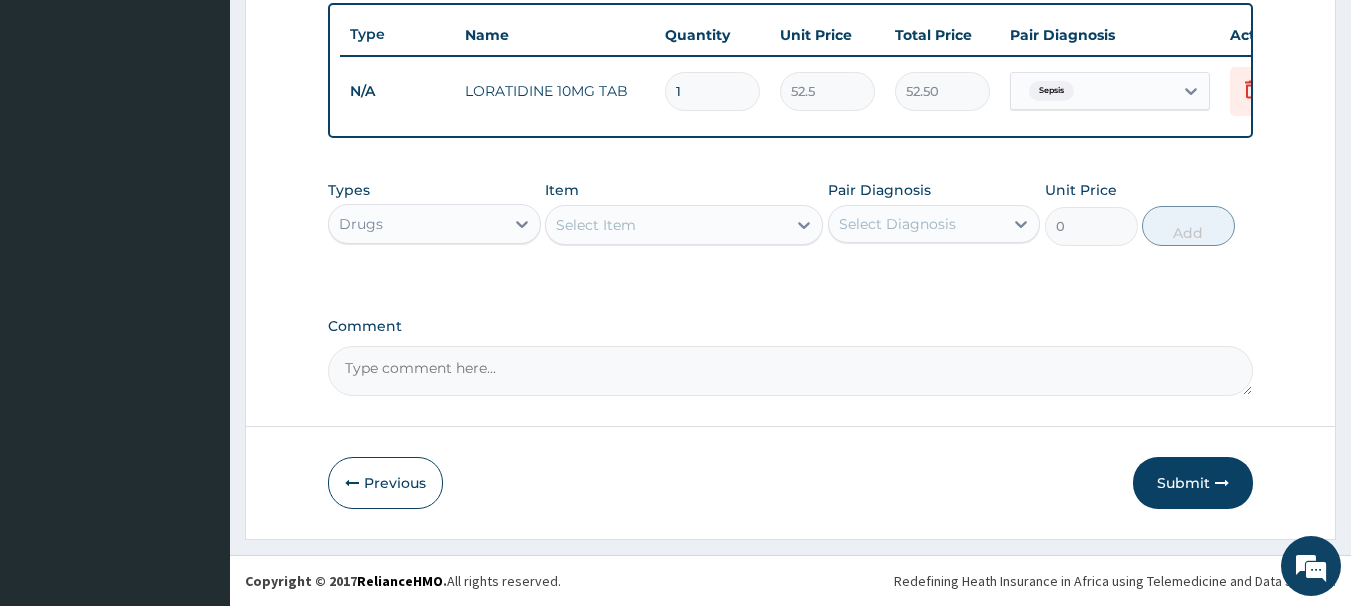 type 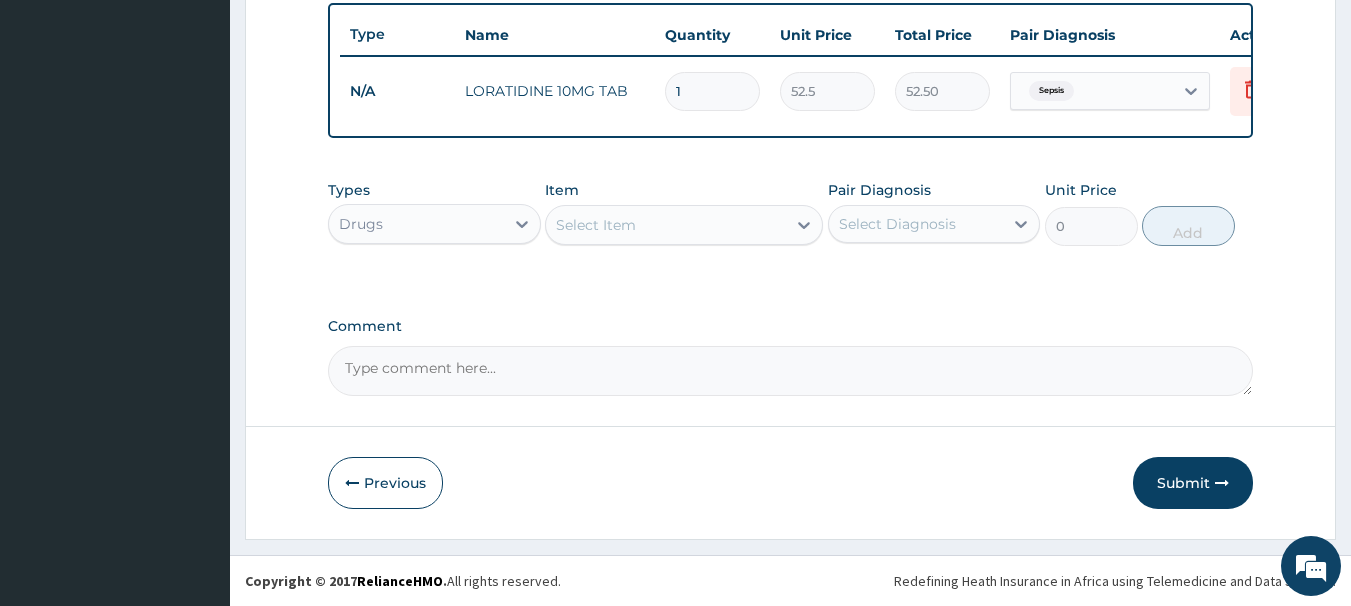 type on "0.00" 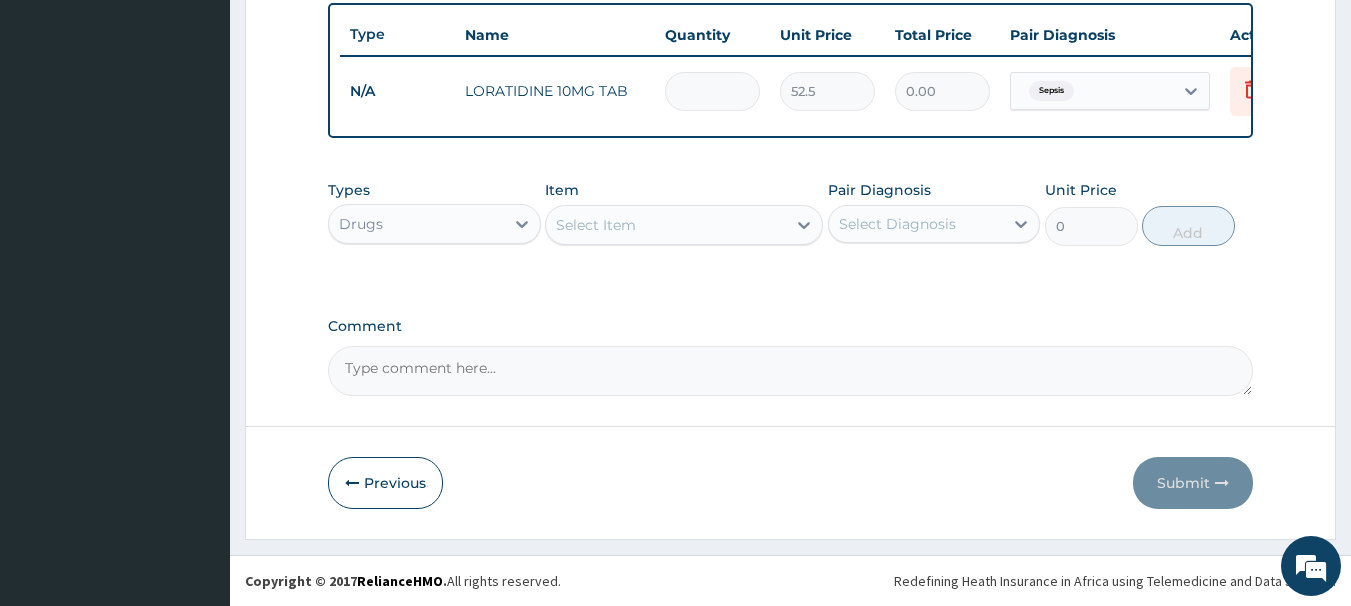 type on "5" 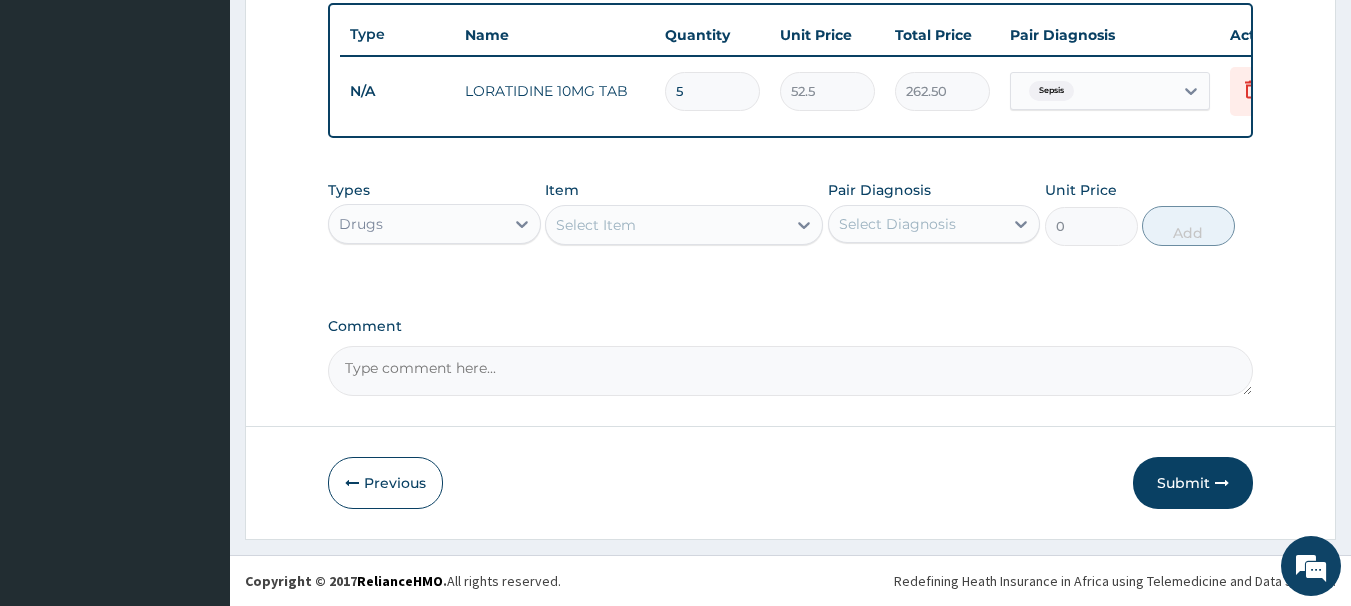 type on "5" 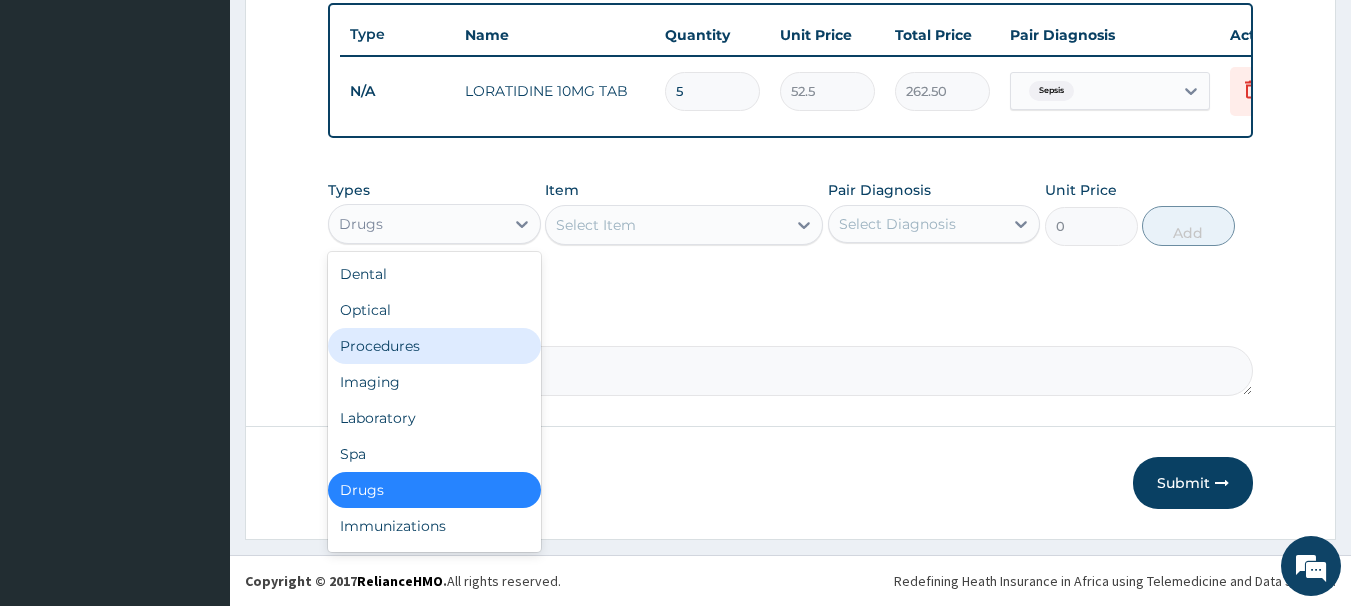 click on "Procedures" at bounding box center (434, 346) 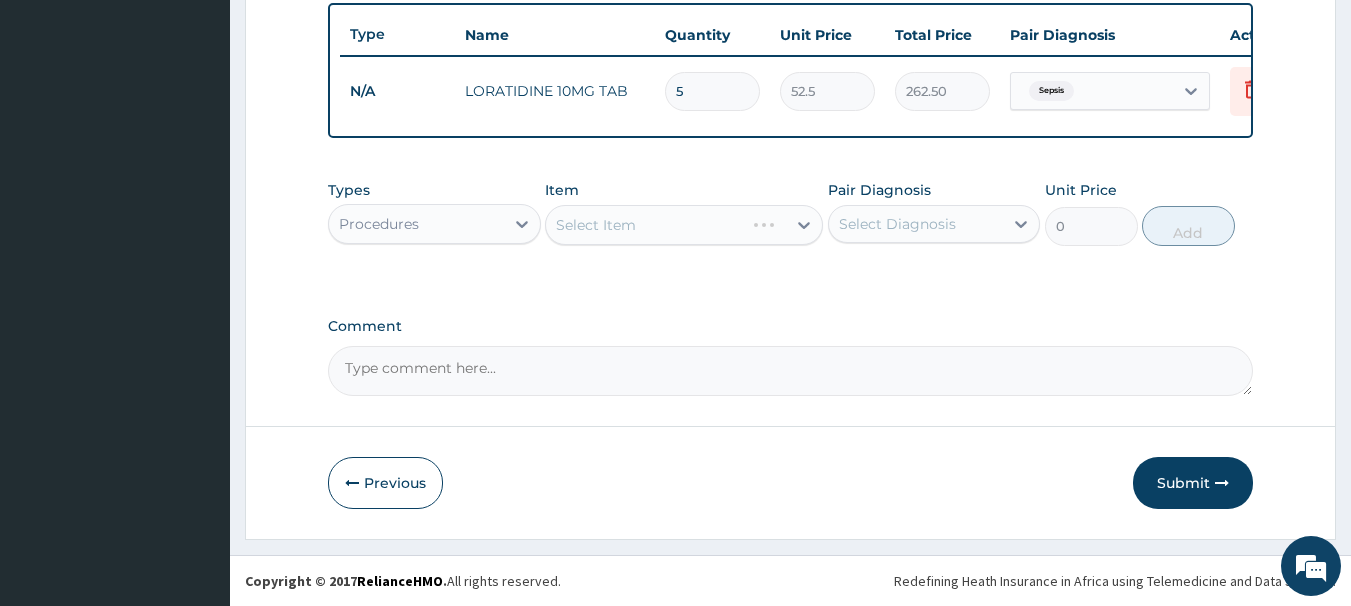 click on "Select Item" at bounding box center [684, 225] 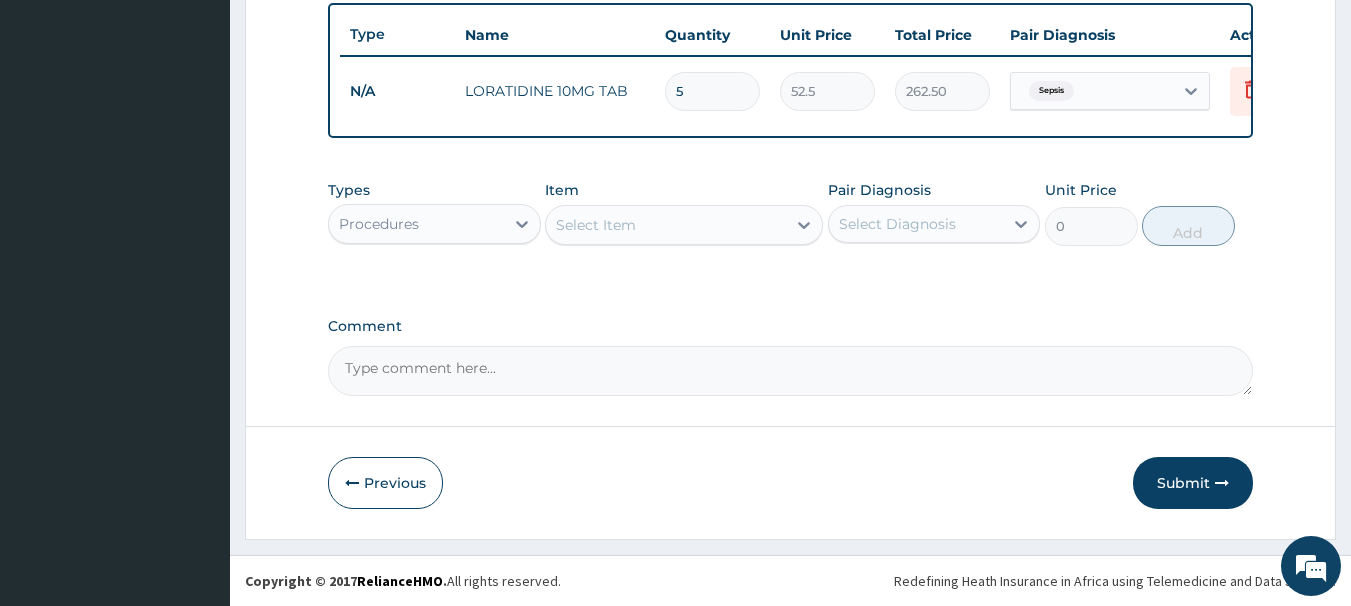 click on "Select Item" at bounding box center [596, 225] 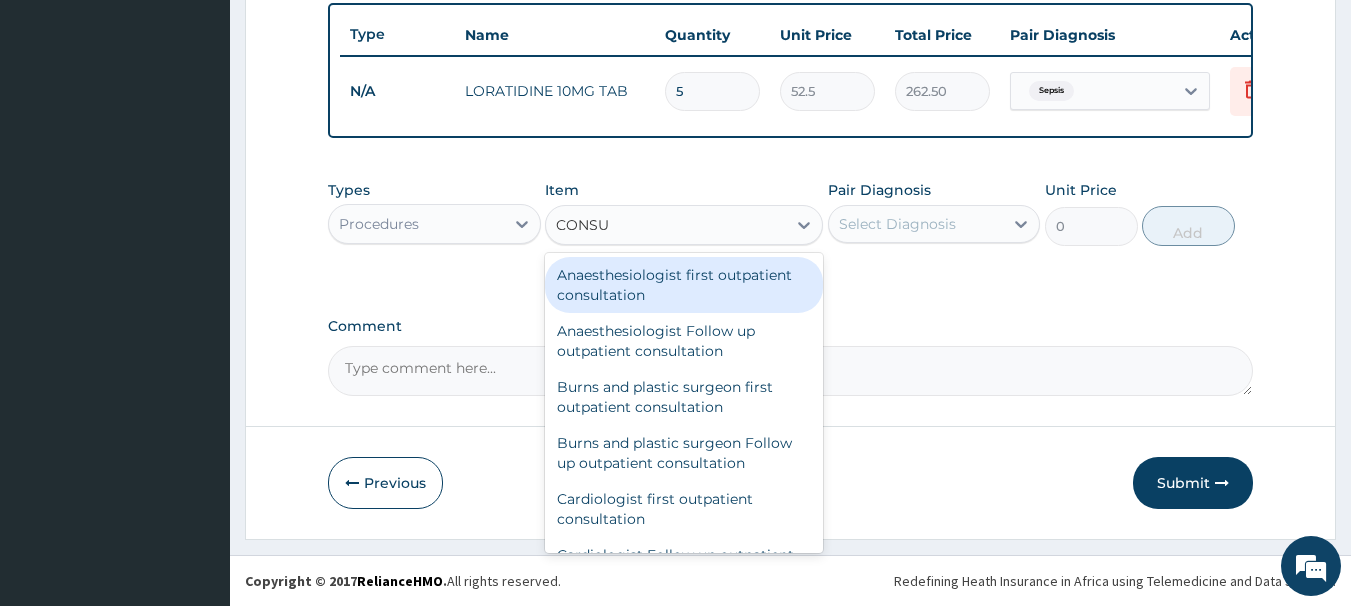 type on "CONSUL" 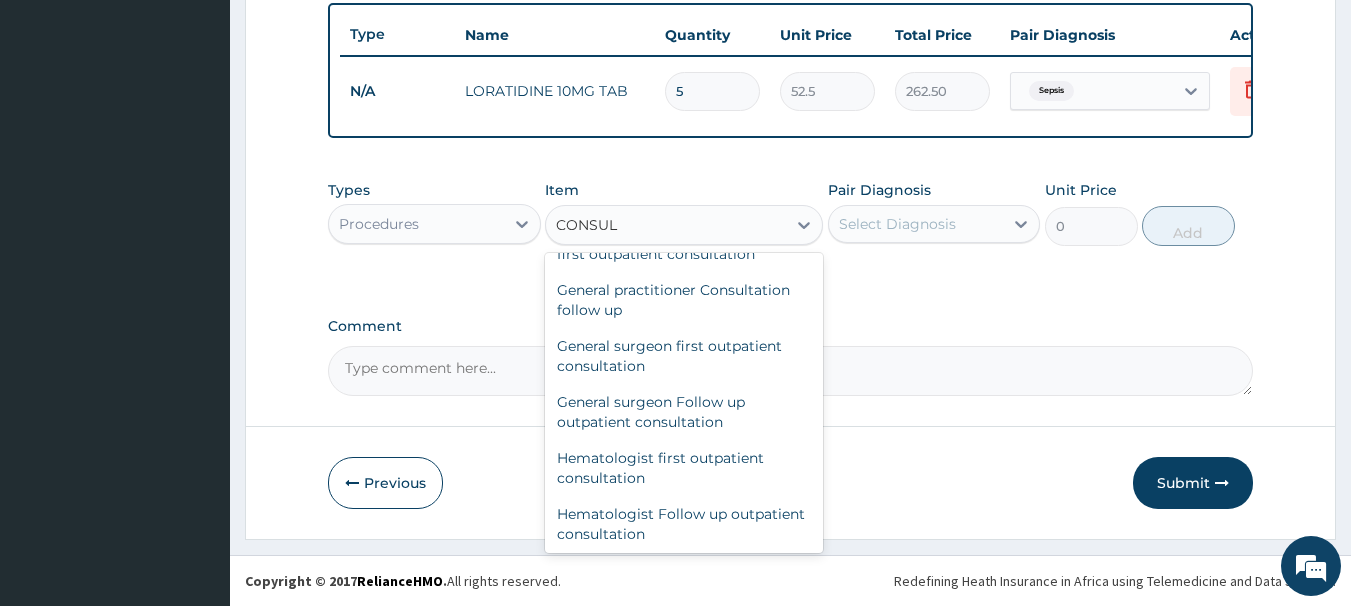 scroll, scrollTop: 1000, scrollLeft: 0, axis: vertical 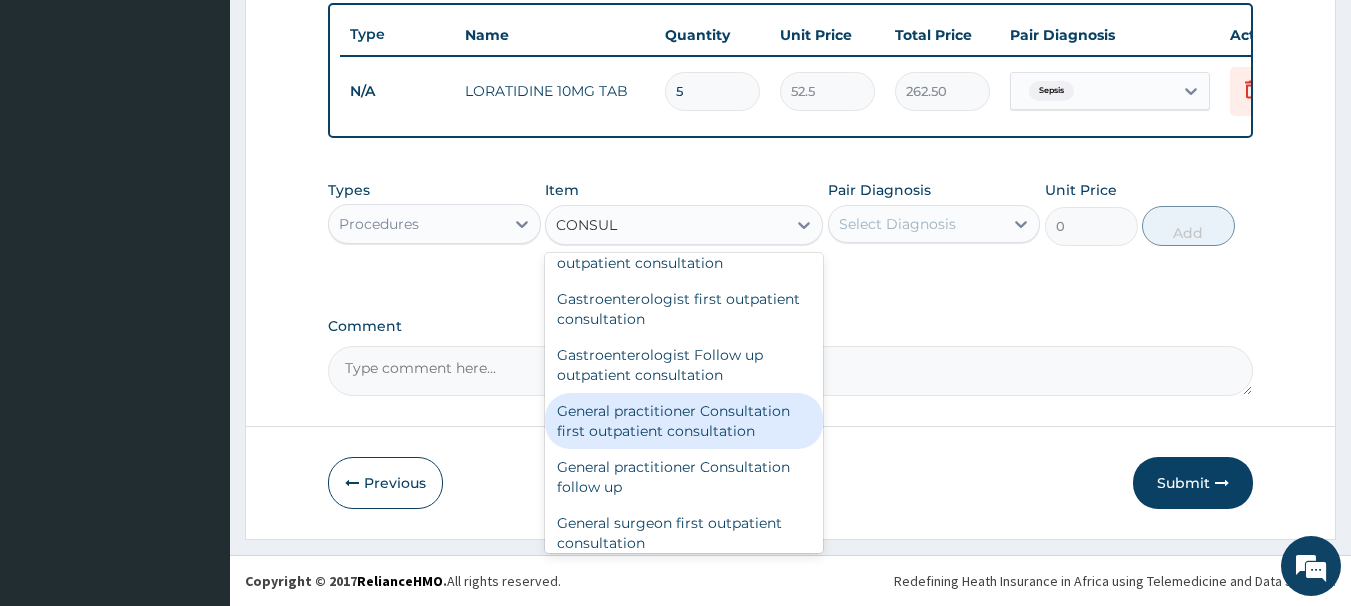 click on "General practitioner Consultation first outpatient consultation" at bounding box center [684, 421] 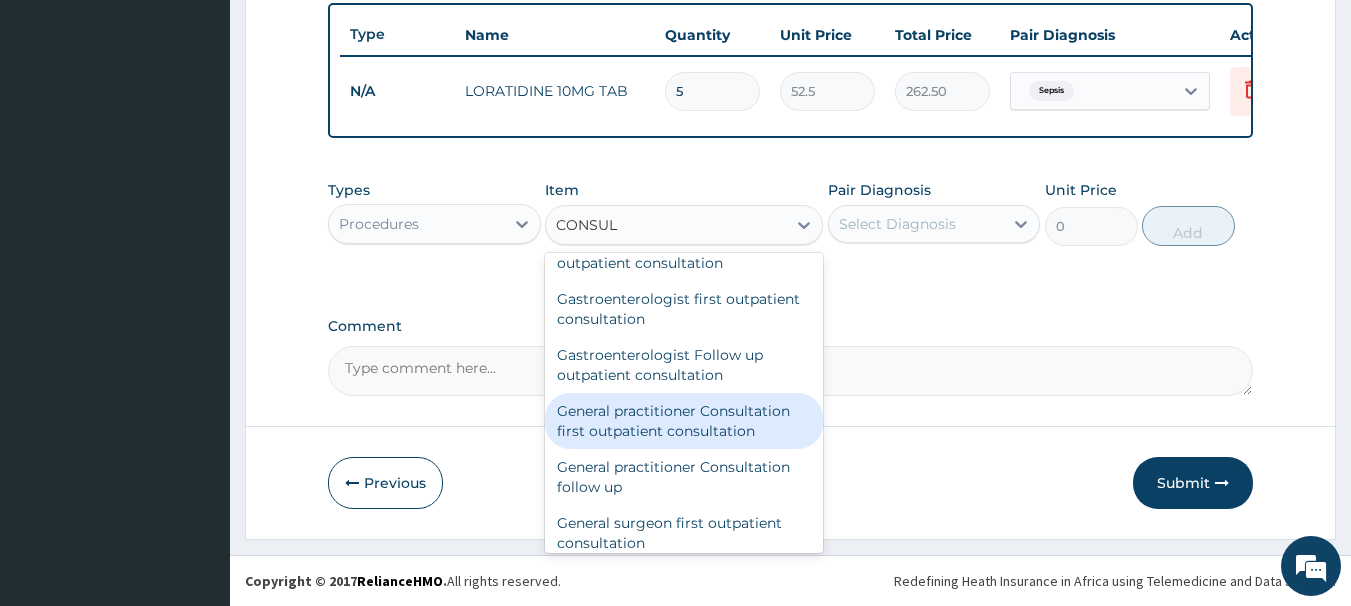 type 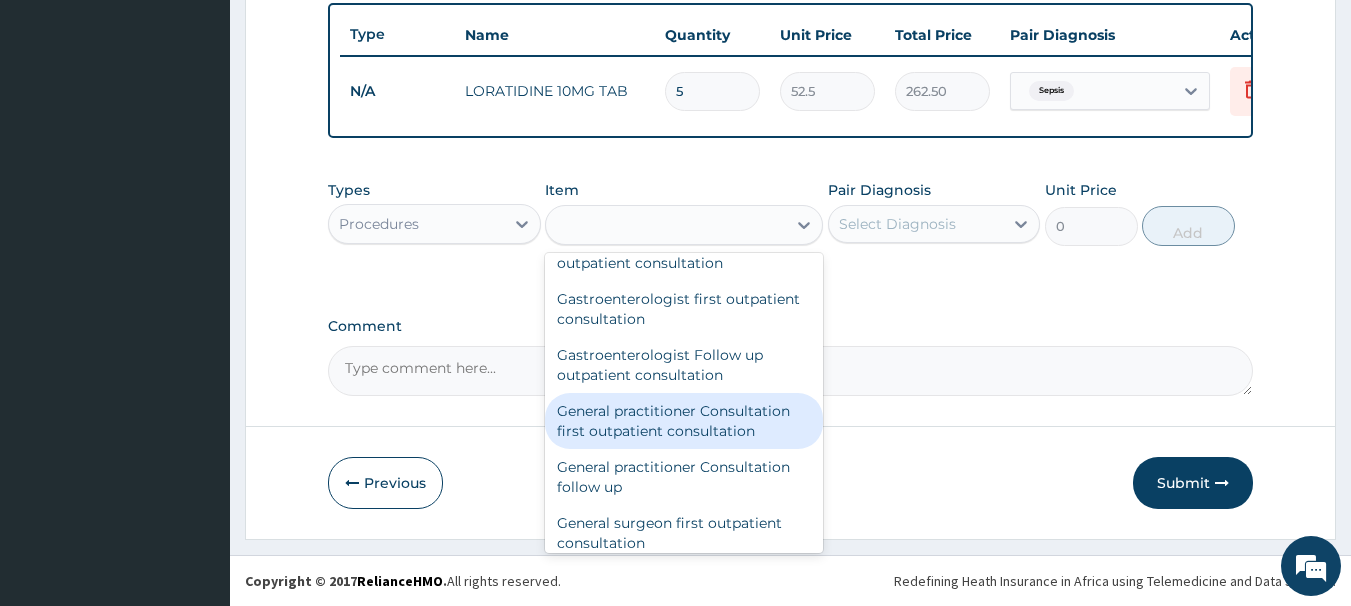 type on "3000" 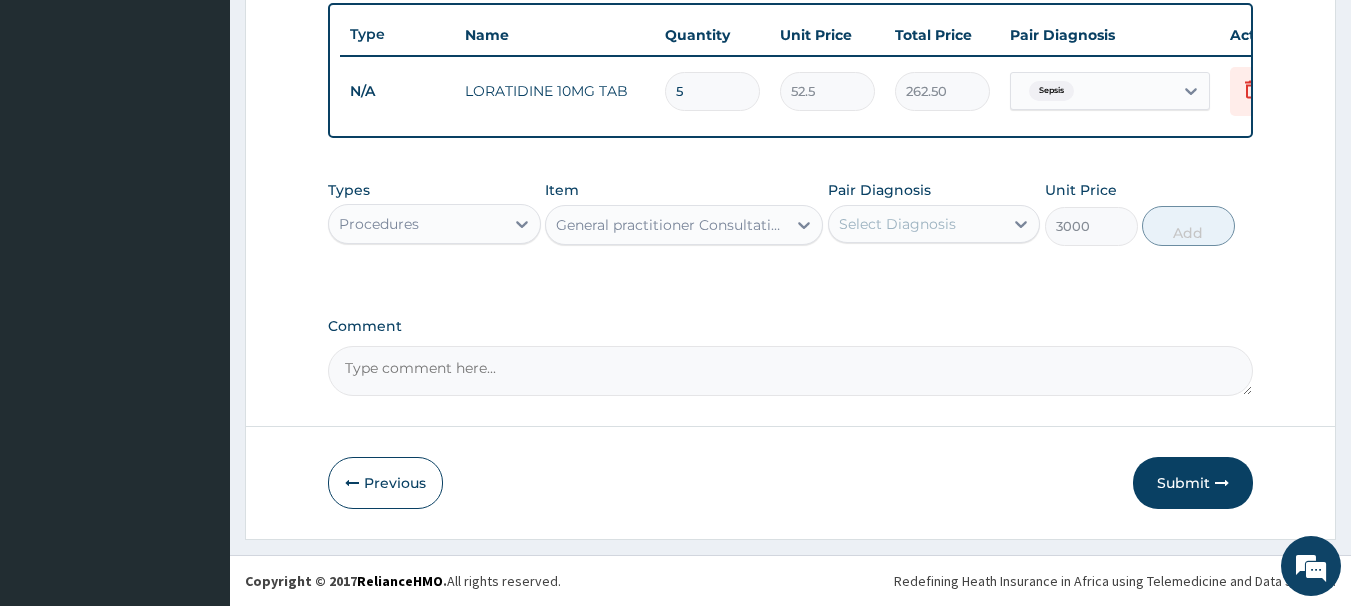 click on "Select Diagnosis" at bounding box center [934, 224] 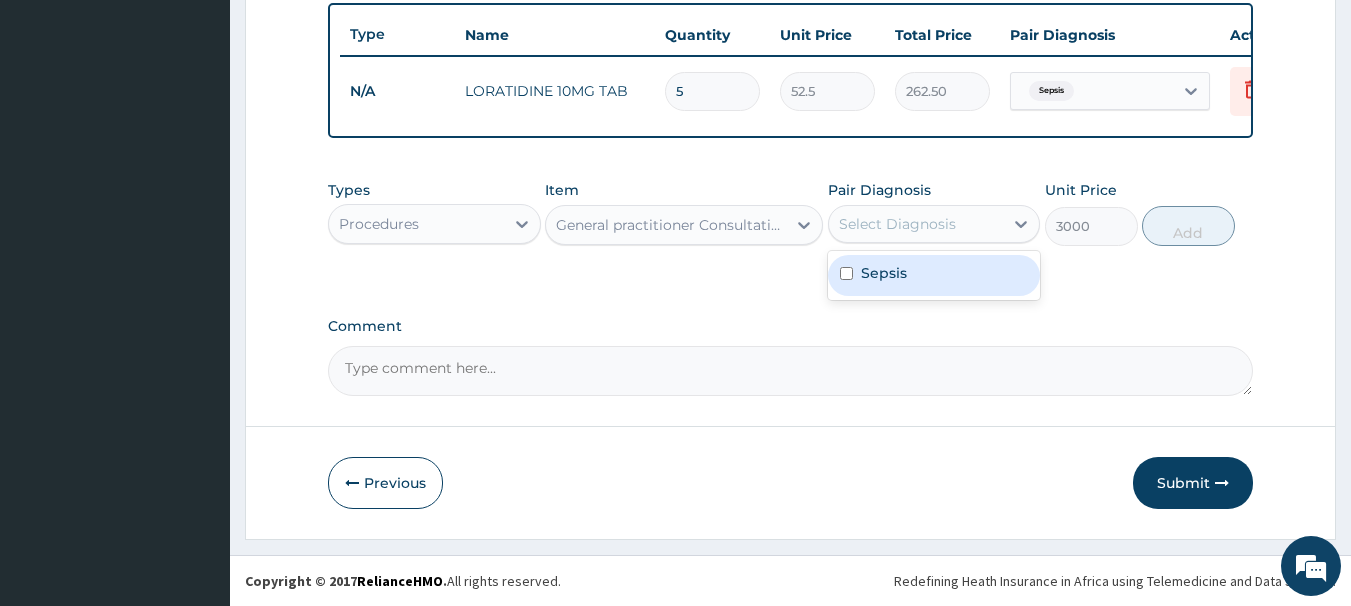 click on "Sepsis" at bounding box center (884, 273) 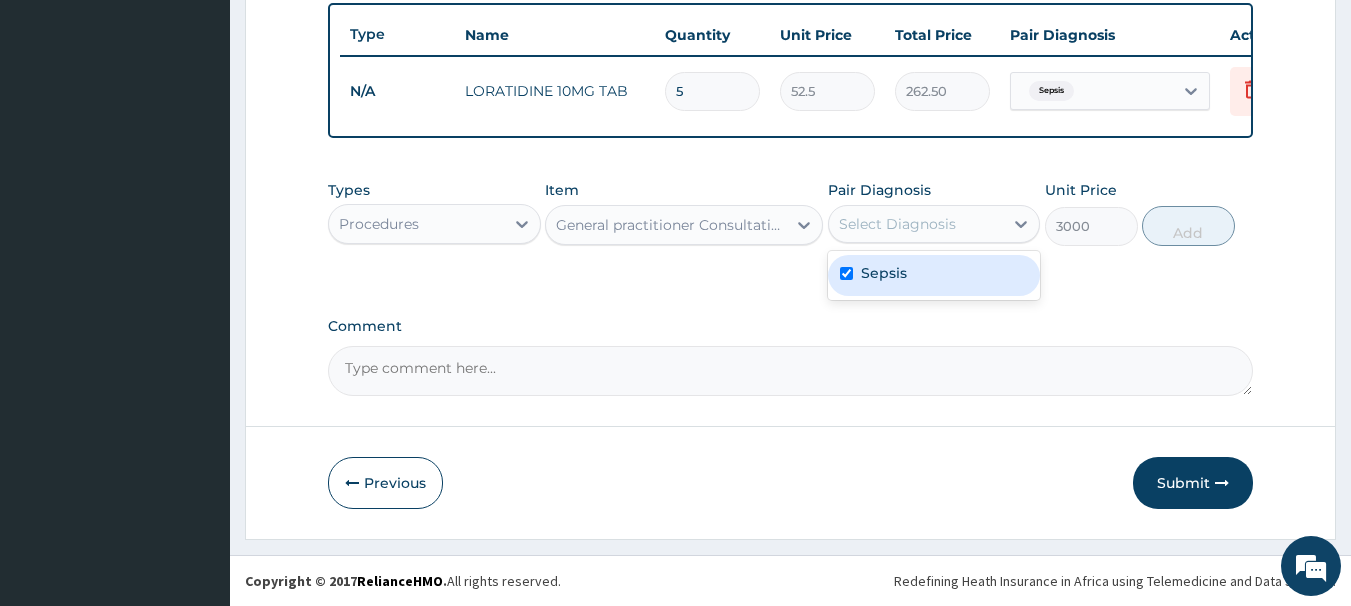 checkbox on "true" 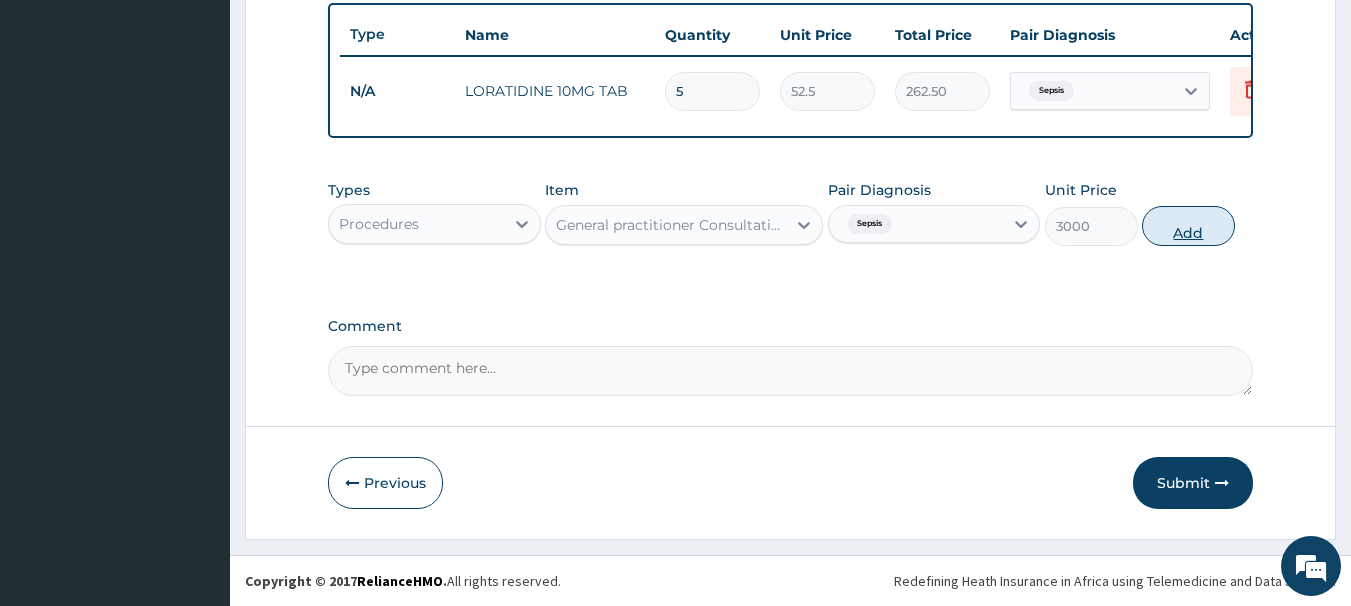 click on "Add" at bounding box center [1188, 226] 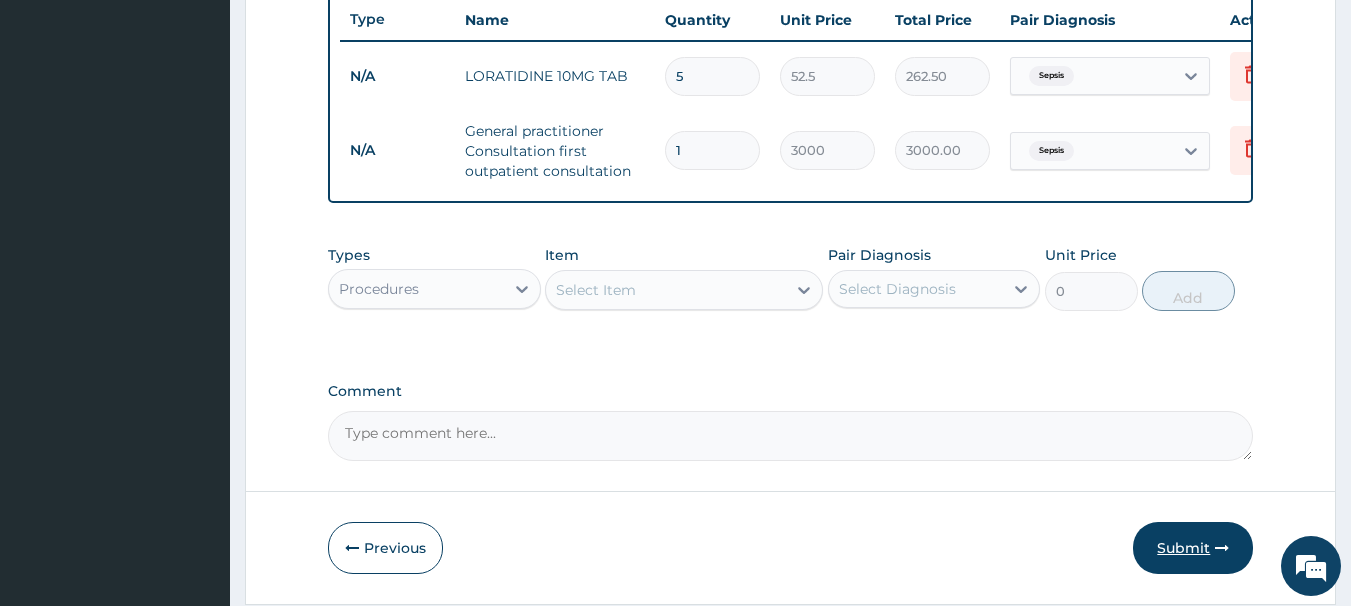 click on "Submit" at bounding box center (1193, 548) 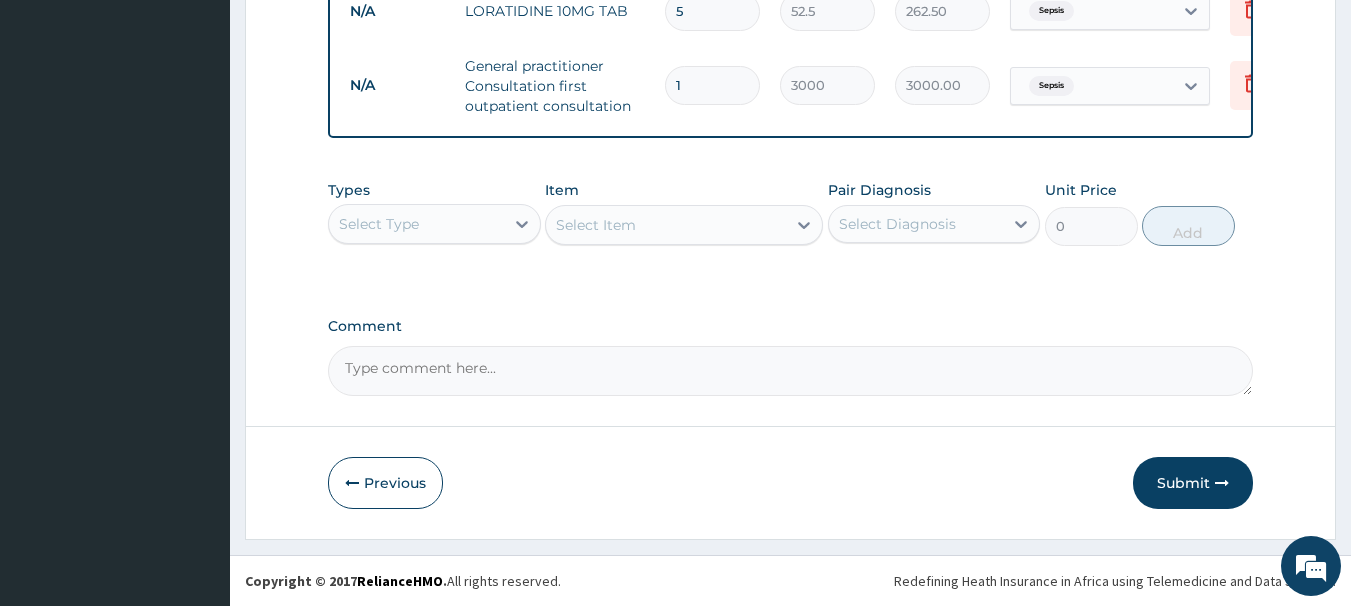 scroll, scrollTop: 836, scrollLeft: 0, axis: vertical 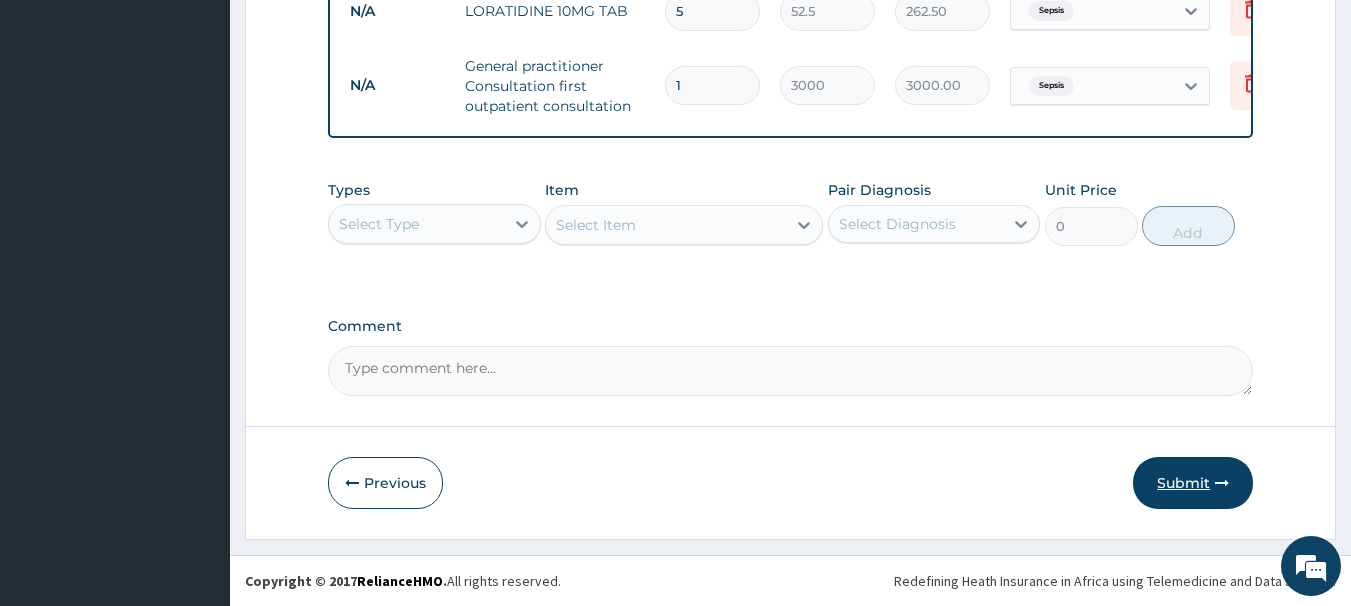 click on "Submit" at bounding box center (1193, 483) 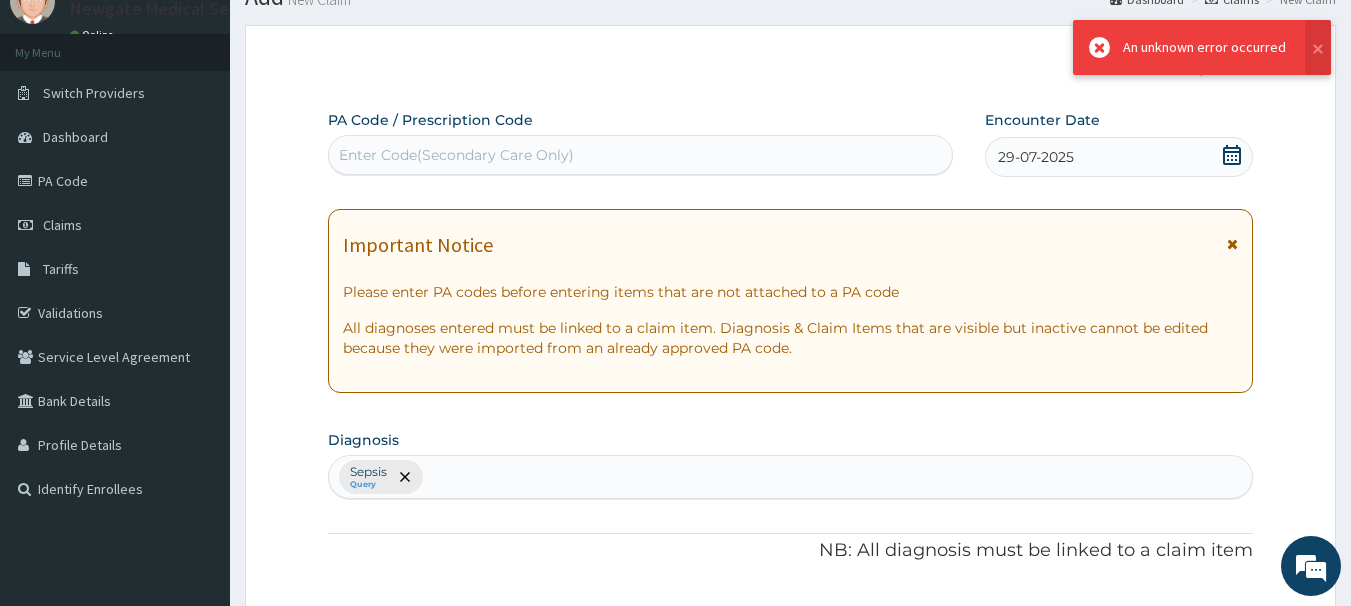 scroll, scrollTop: 836, scrollLeft: 0, axis: vertical 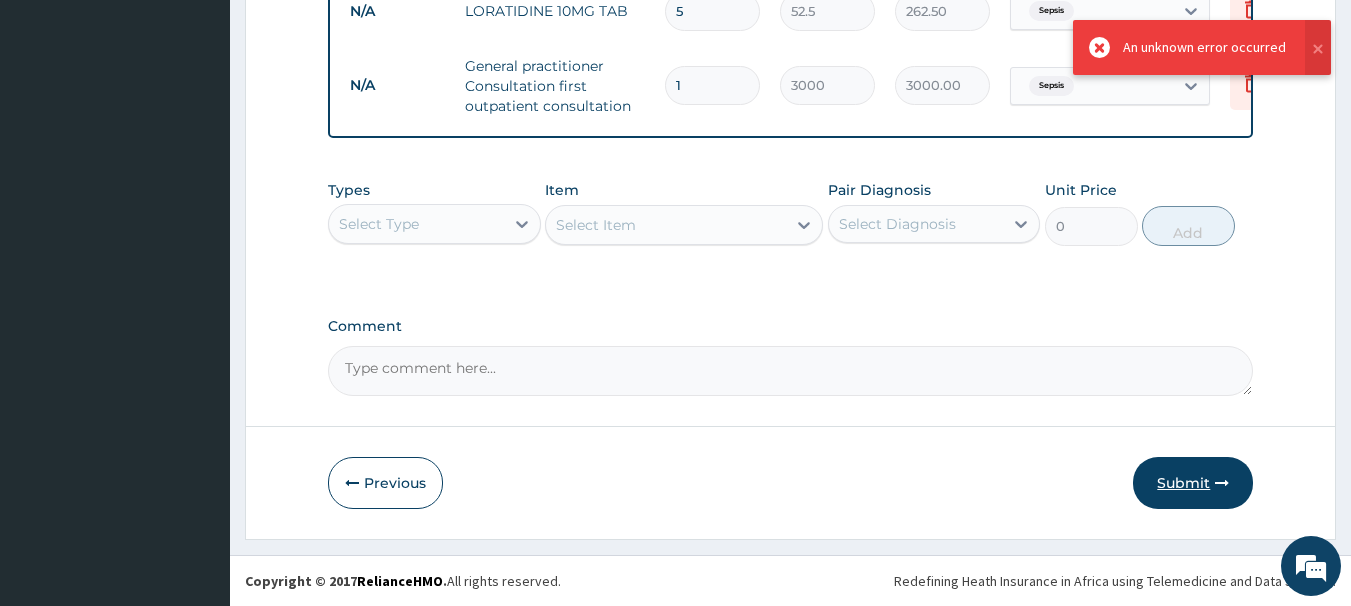 click on "Submit" at bounding box center [1193, 483] 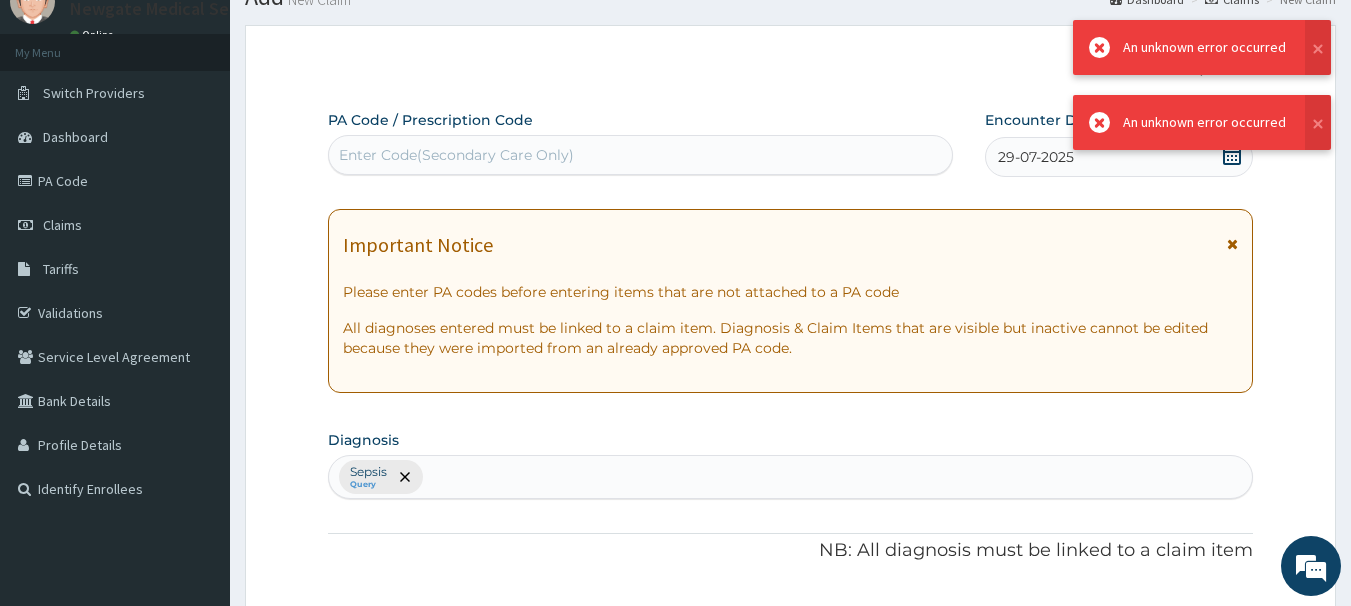 scroll, scrollTop: 836, scrollLeft: 0, axis: vertical 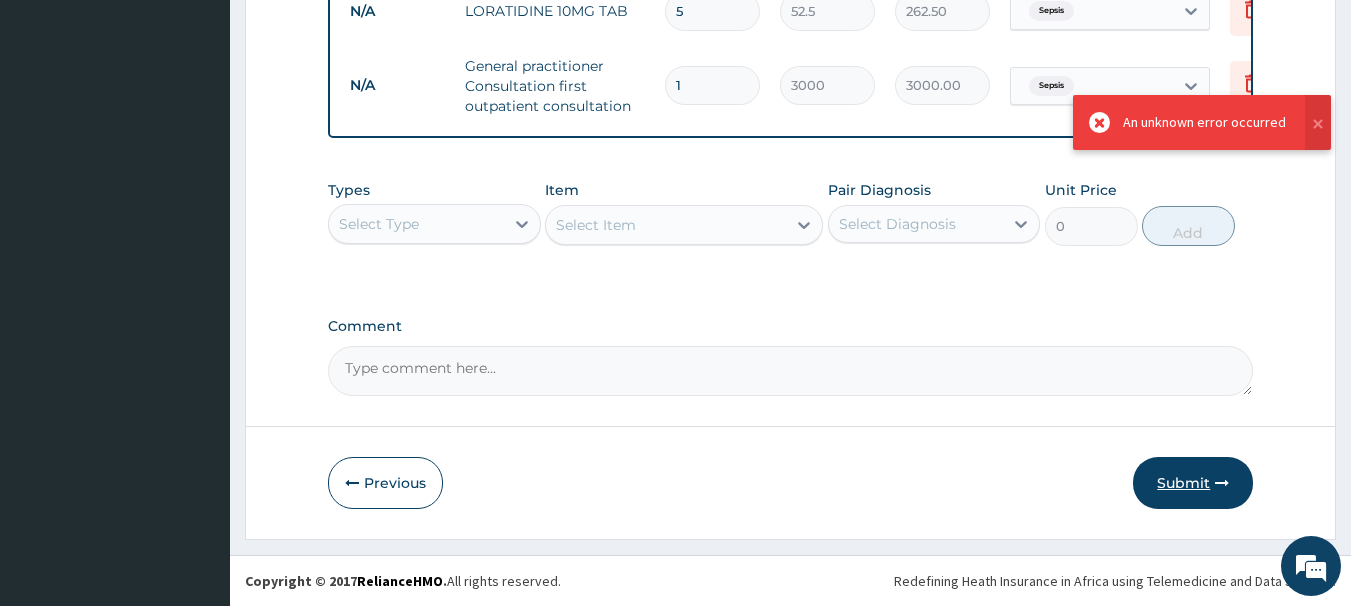click at bounding box center [1222, 483] 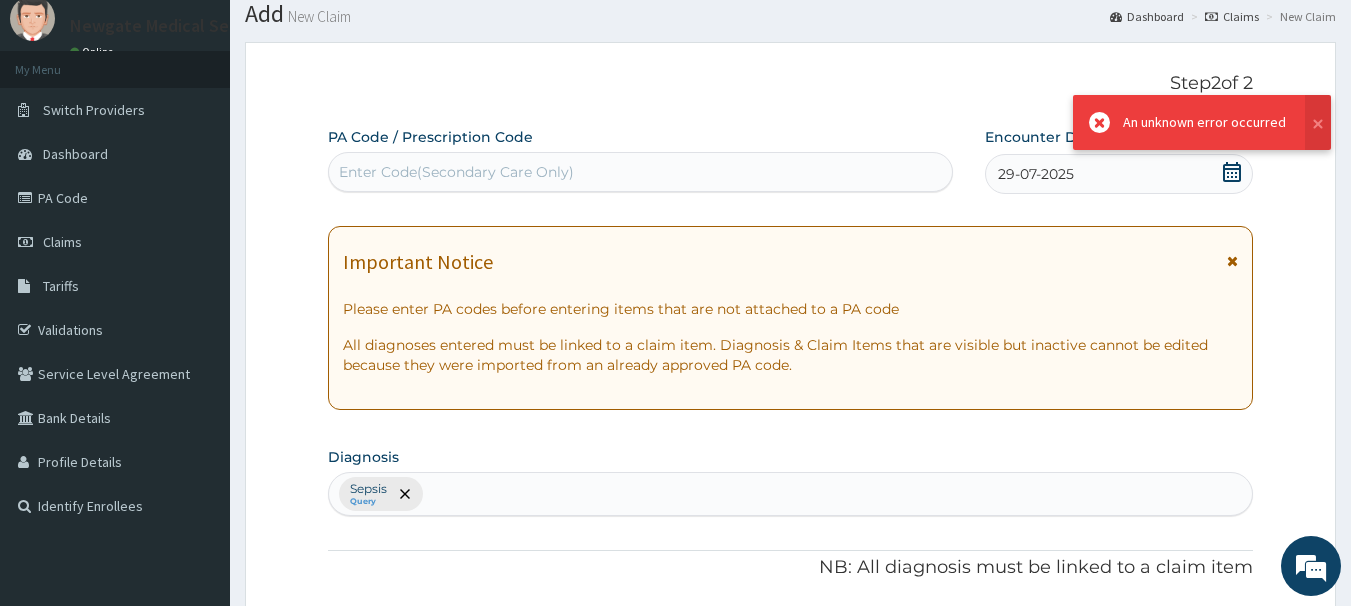 scroll, scrollTop: 0, scrollLeft: 0, axis: both 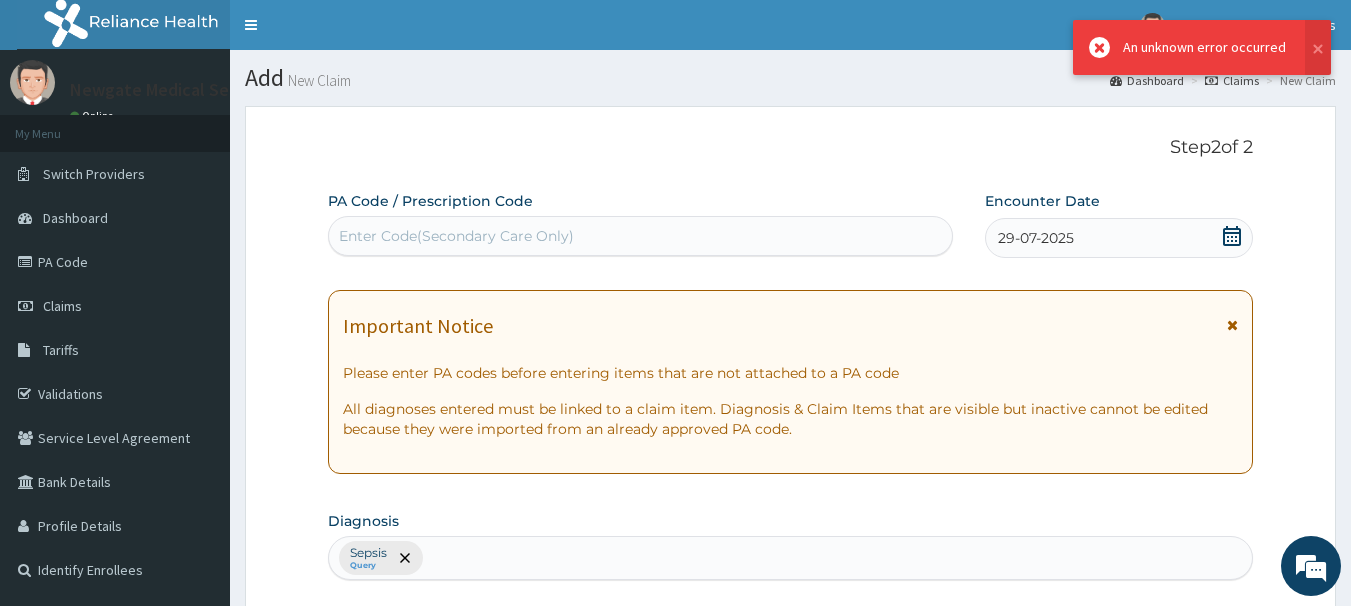 click on "29-07-2025" at bounding box center (1036, 238) 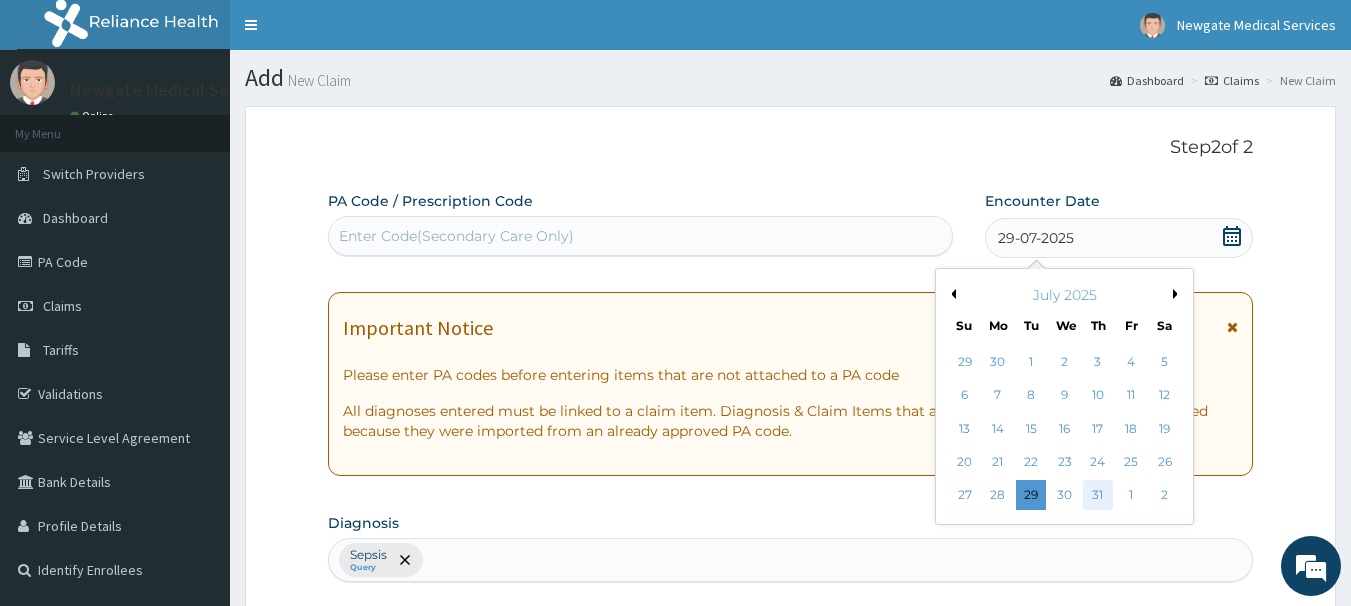 click on "31" at bounding box center (1098, 496) 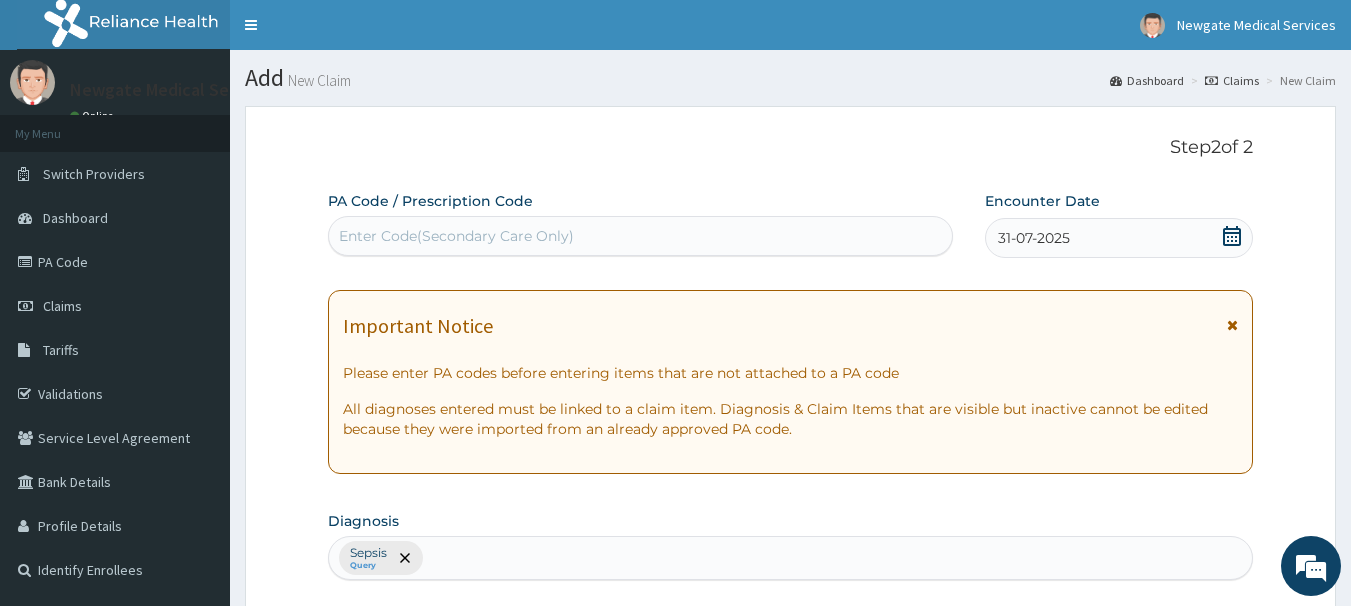 click on "31-07-2025" at bounding box center (1034, 238) 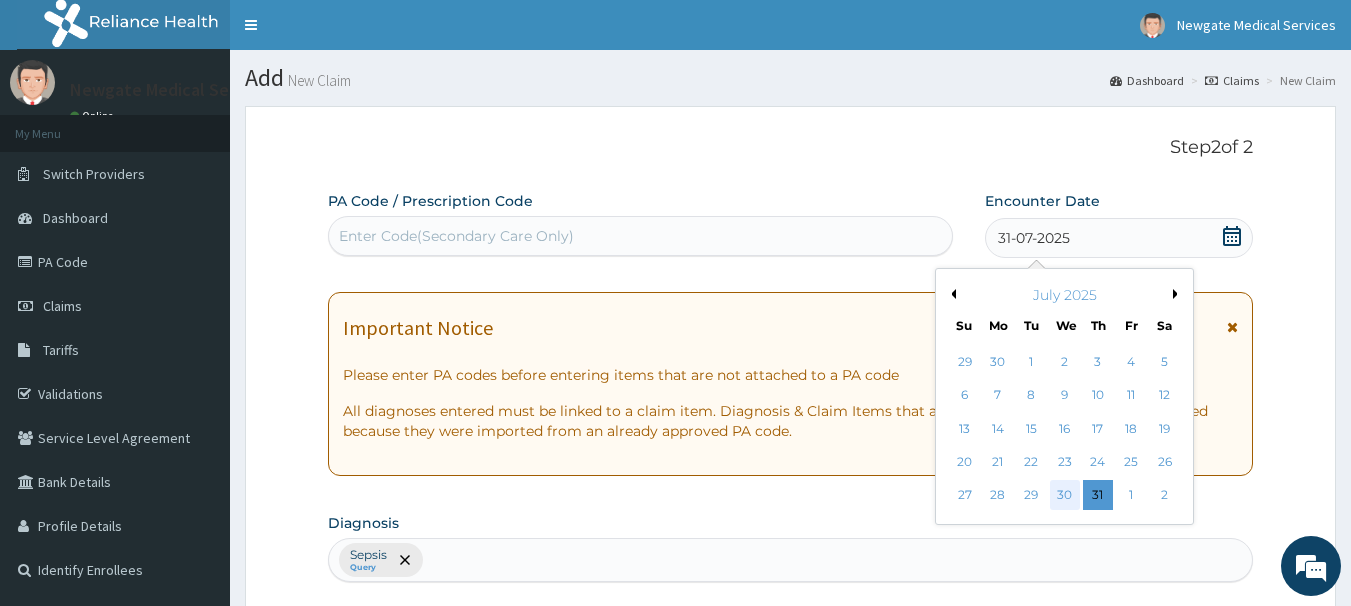 click on "30" at bounding box center (1065, 496) 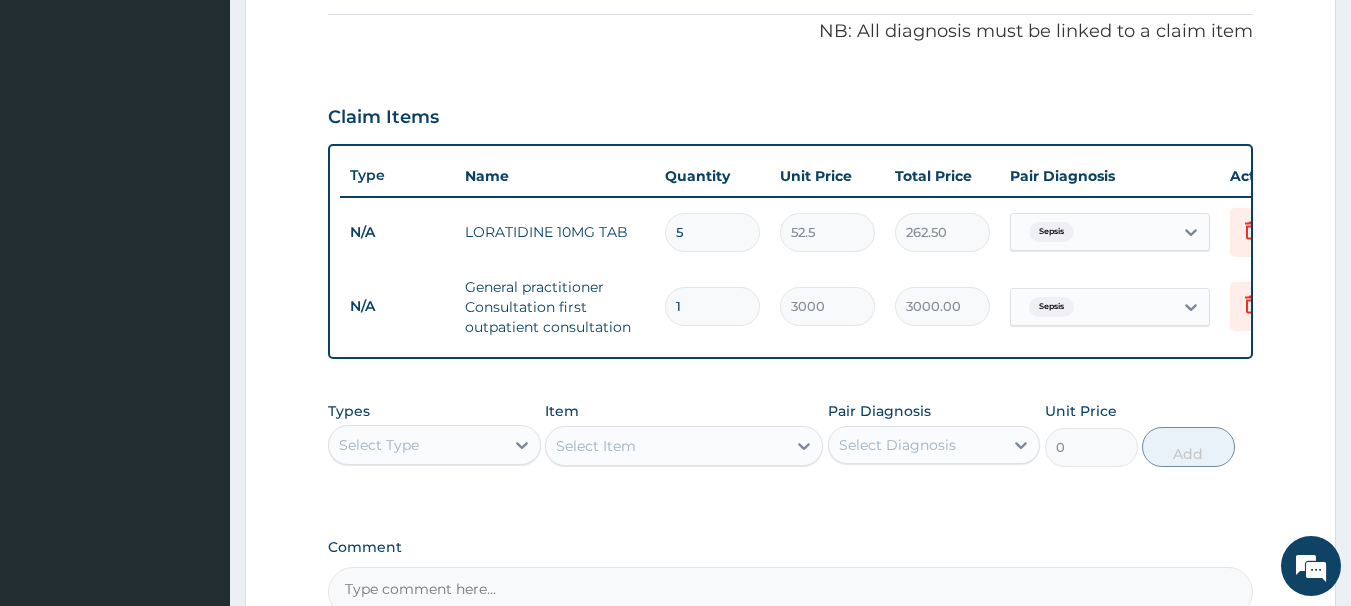 scroll, scrollTop: 836, scrollLeft: 0, axis: vertical 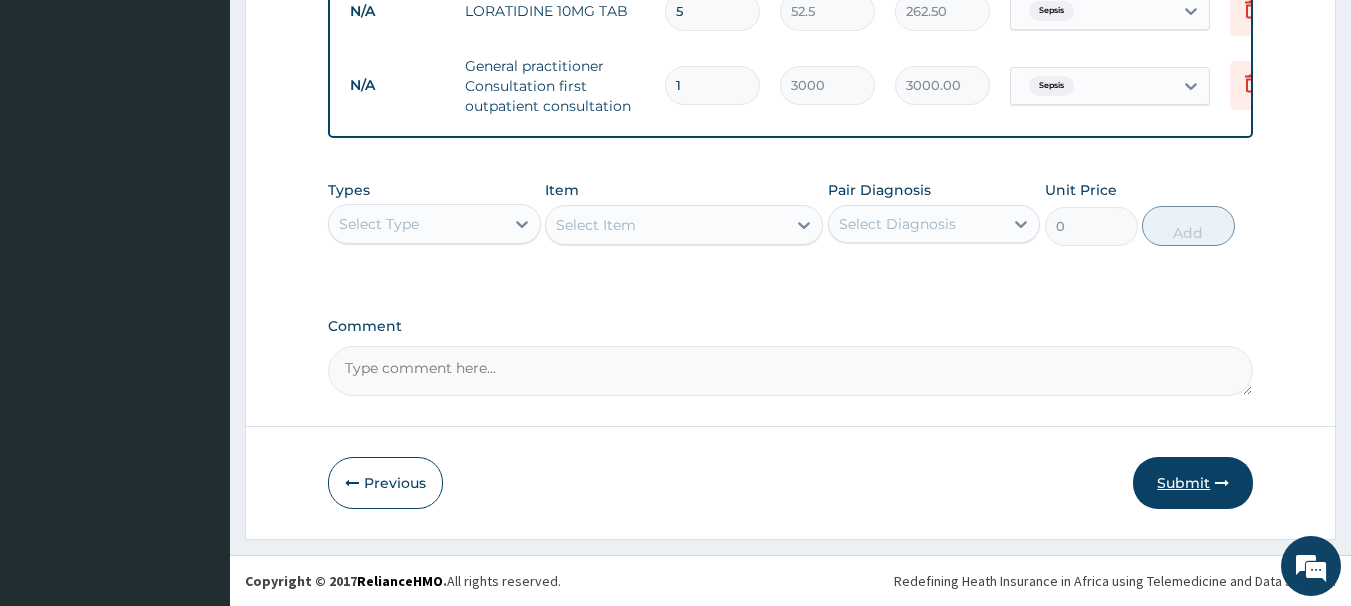 click on "Submit" at bounding box center (1193, 483) 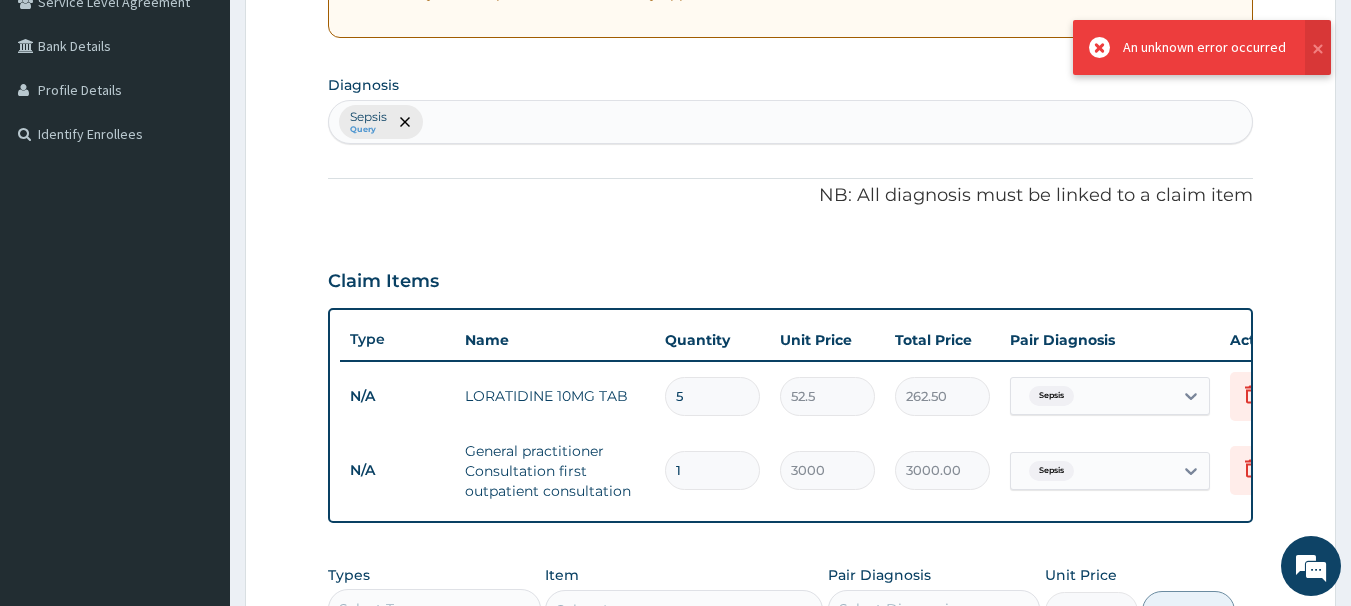 scroll, scrollTop: 0, scrollLeft: 0, axis: both 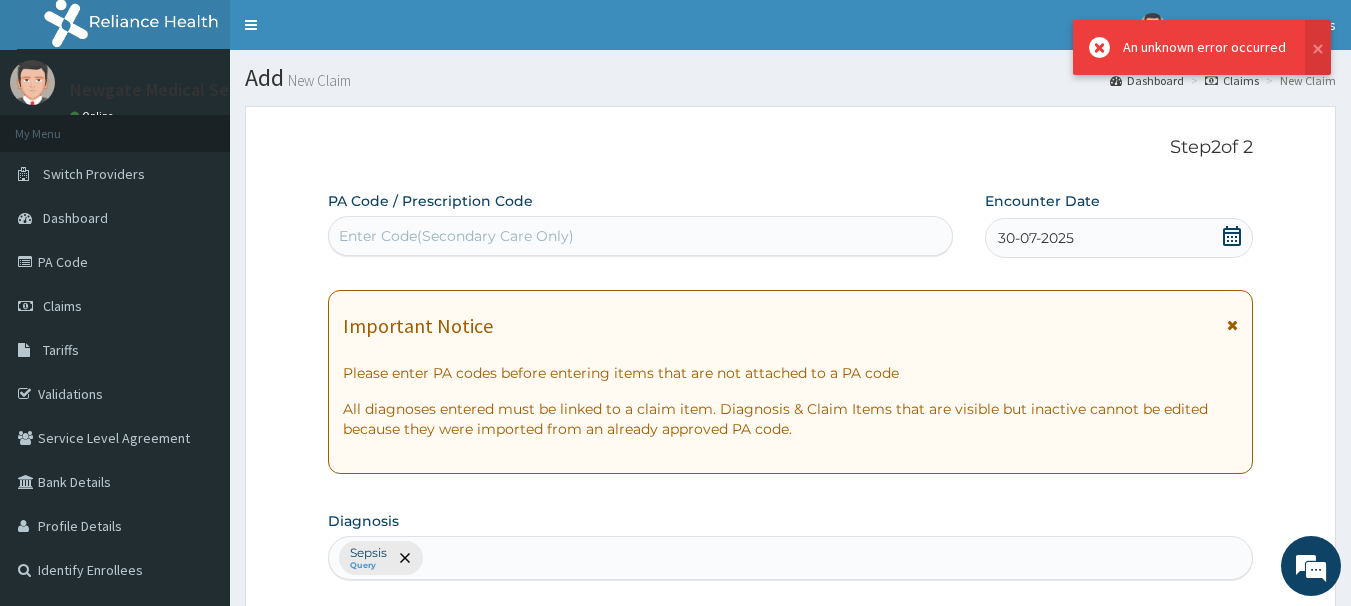 click on "30-07-2025" at bounding box center (1119, 238) 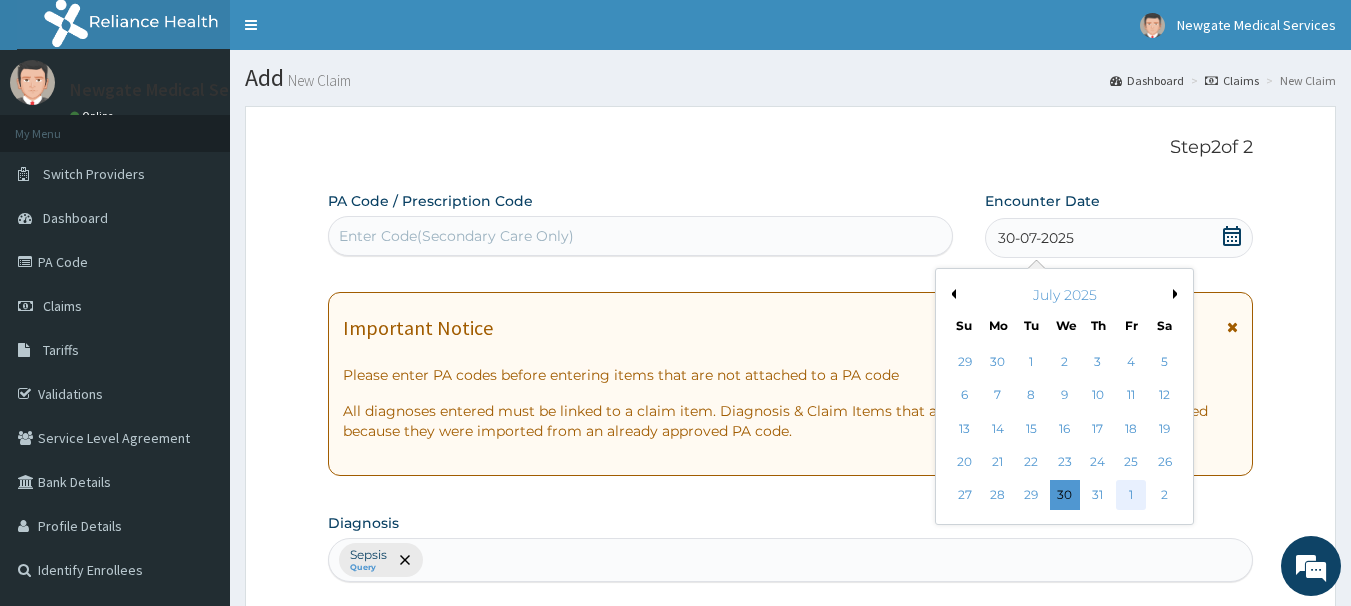 click on "1" at bounding box center [1131, 496] 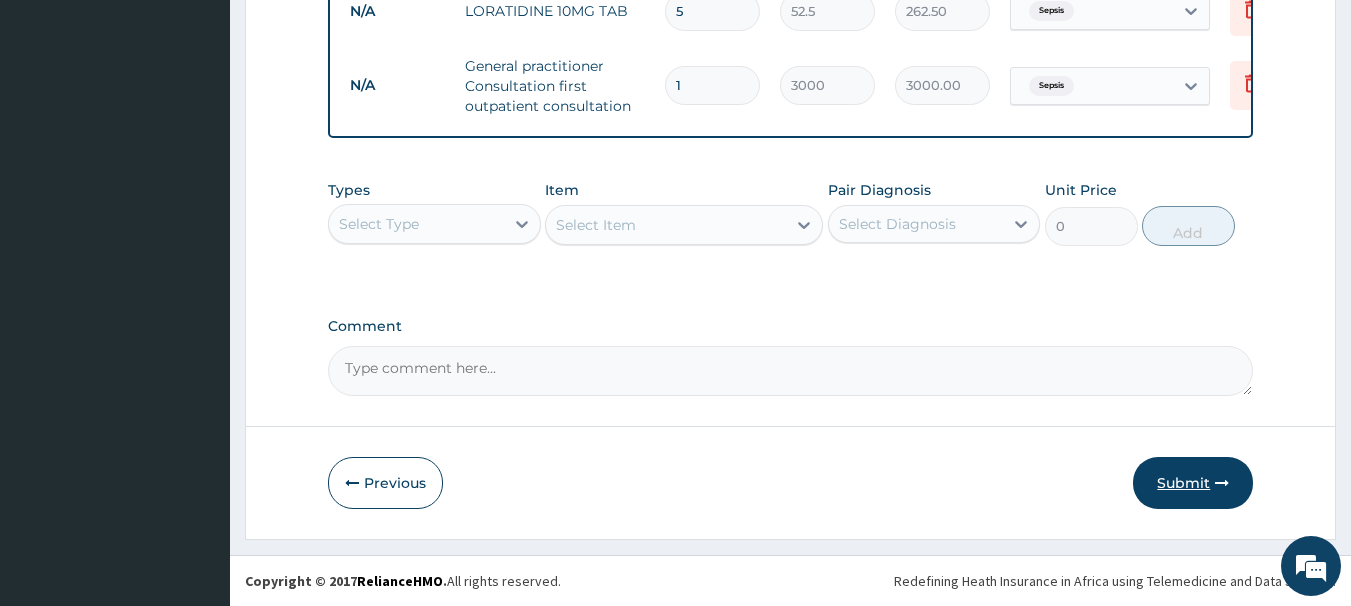 click on "Submit" at bounding box center [1193, 483] 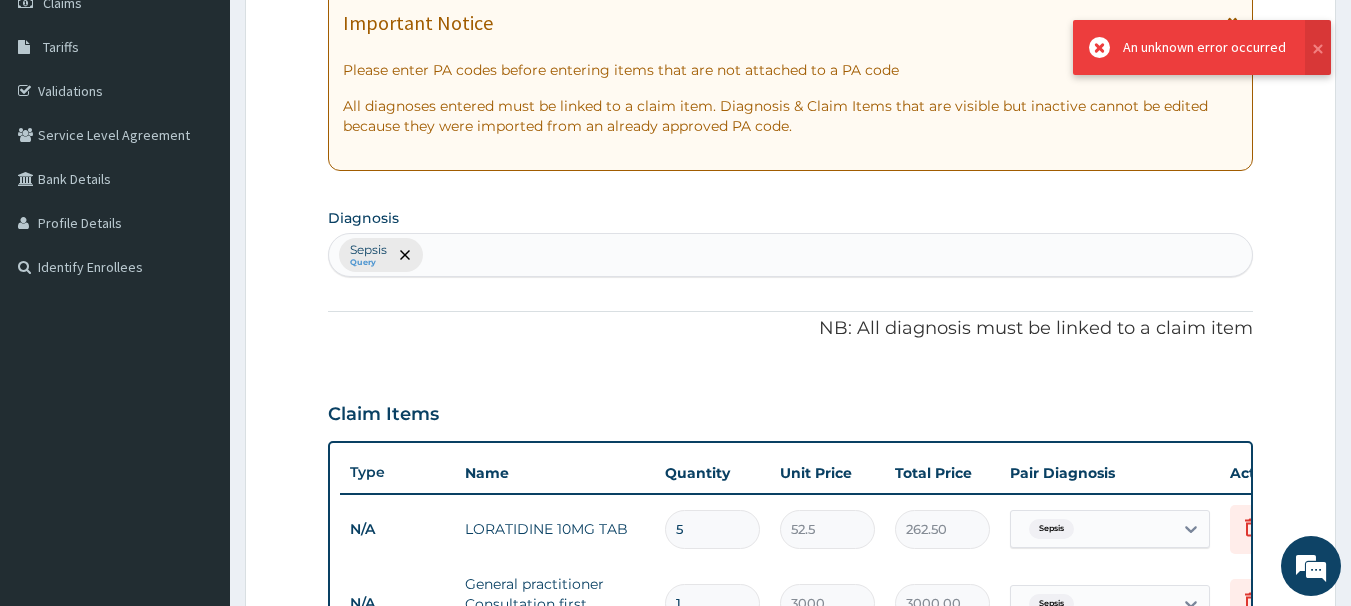 scroll, scrollTop: 36, scrollLeft: 0, axis: vertical 